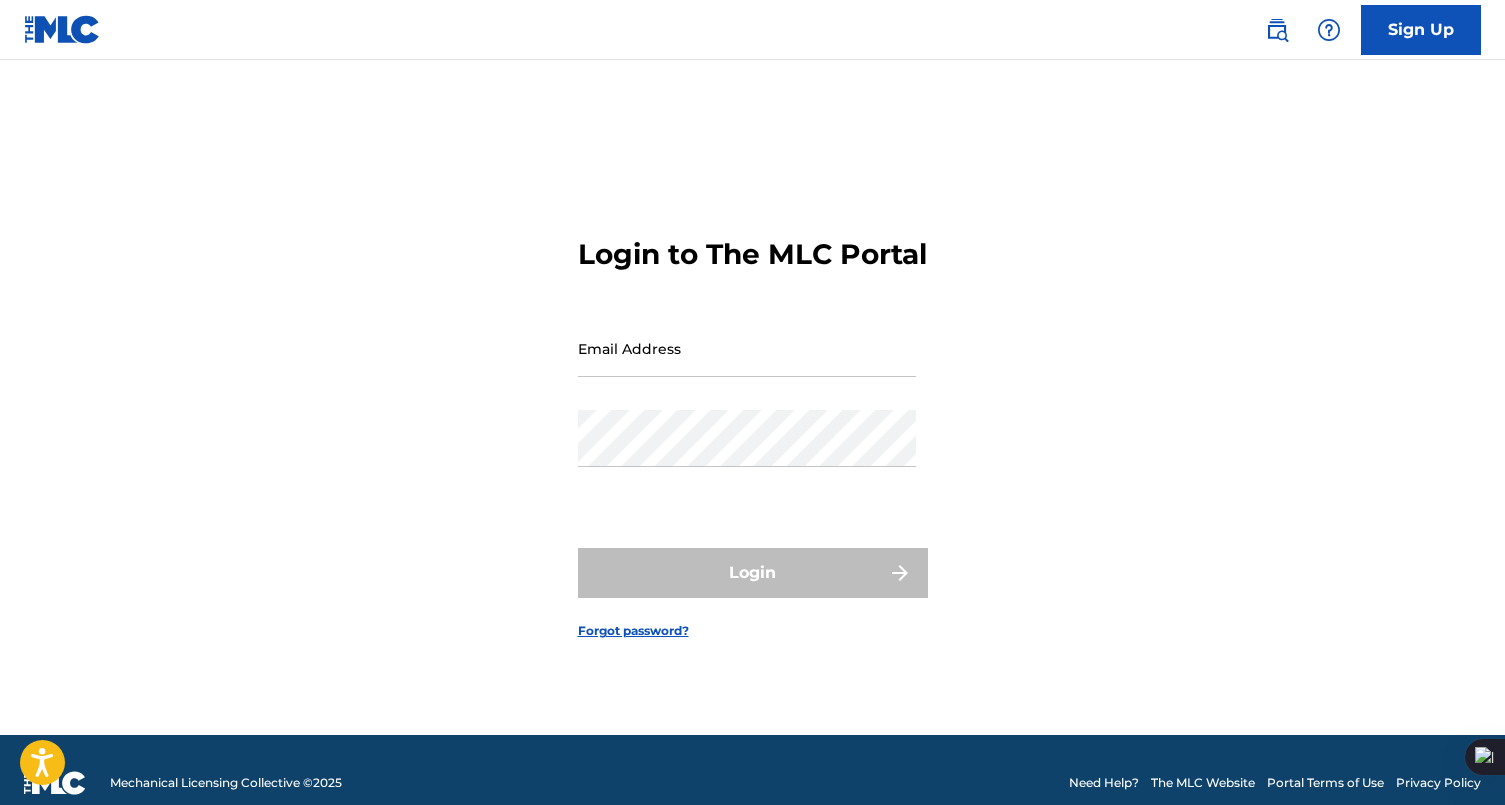 scroll, scrollTop: 0, scrollLeft: 0, axis: both 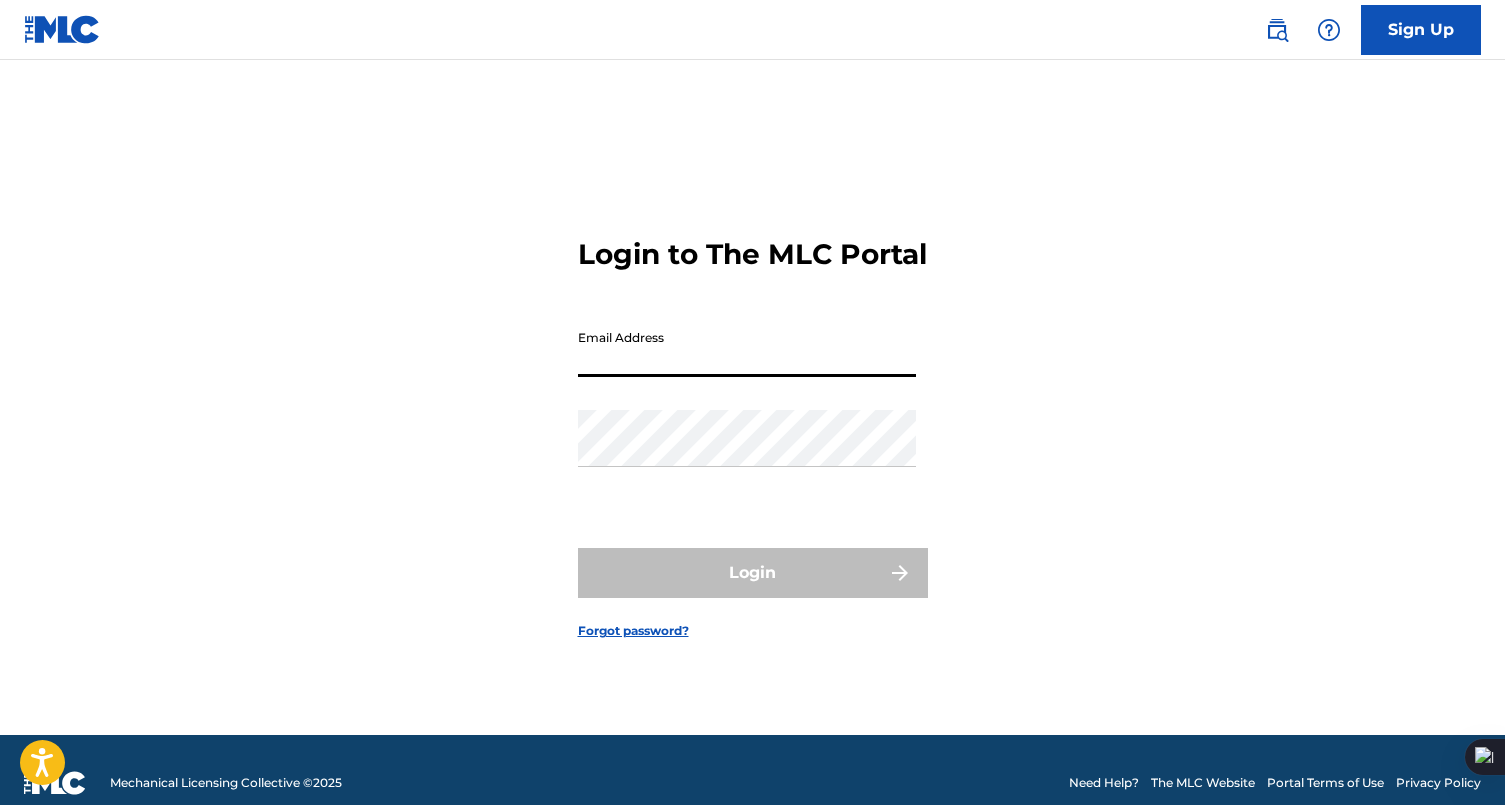 type on "[EMAIL_ADDRESS][DOMAIN_NAME]" 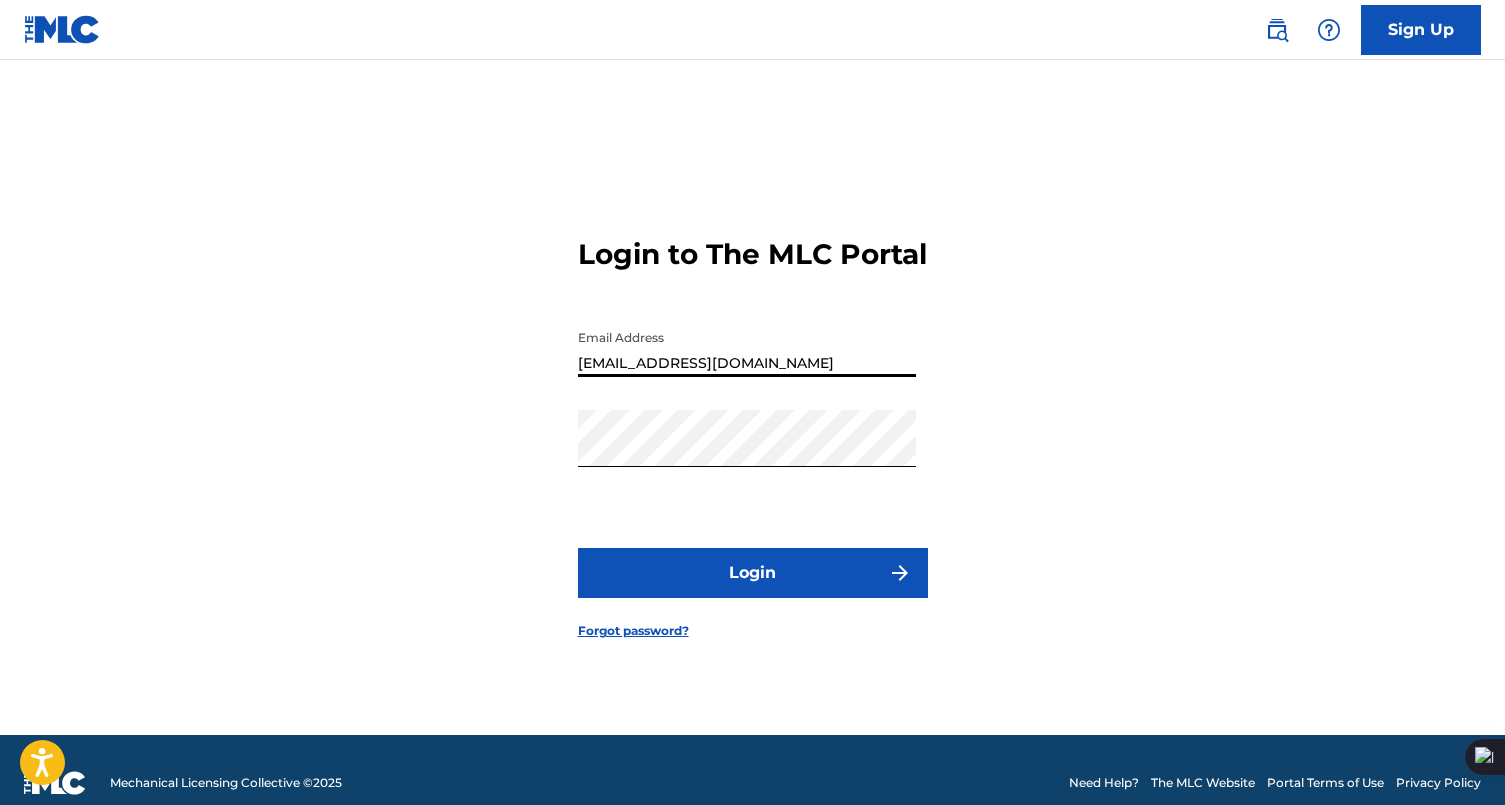 click on "Login to The MLC Portal Email Address legal@yungfrown.com Password Login Forgot password?" at bounding box center (753, 422) 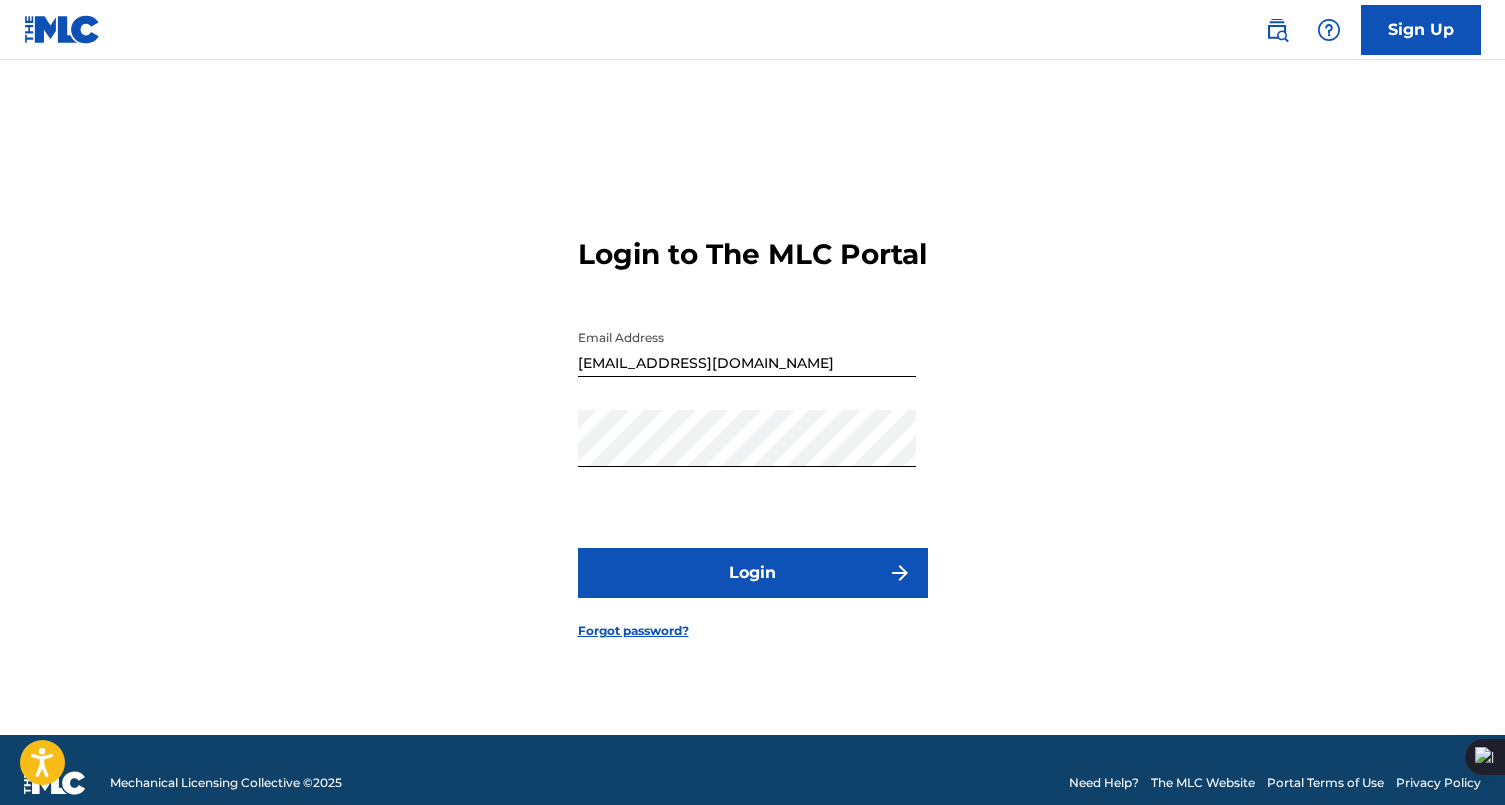 click on "Login" at bounding box center [753, 573] 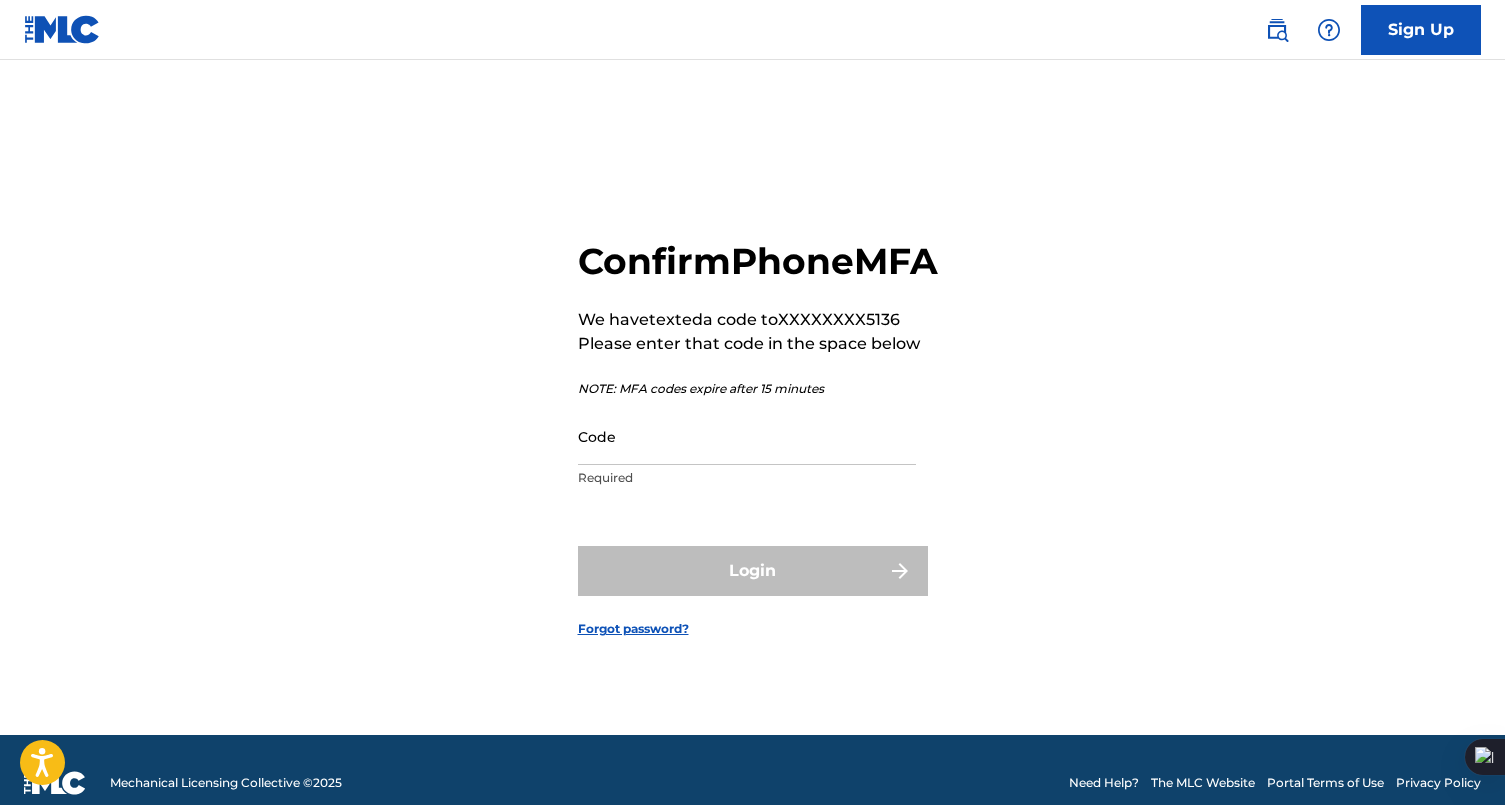 click on "Code" at bounding box center (747, 436) 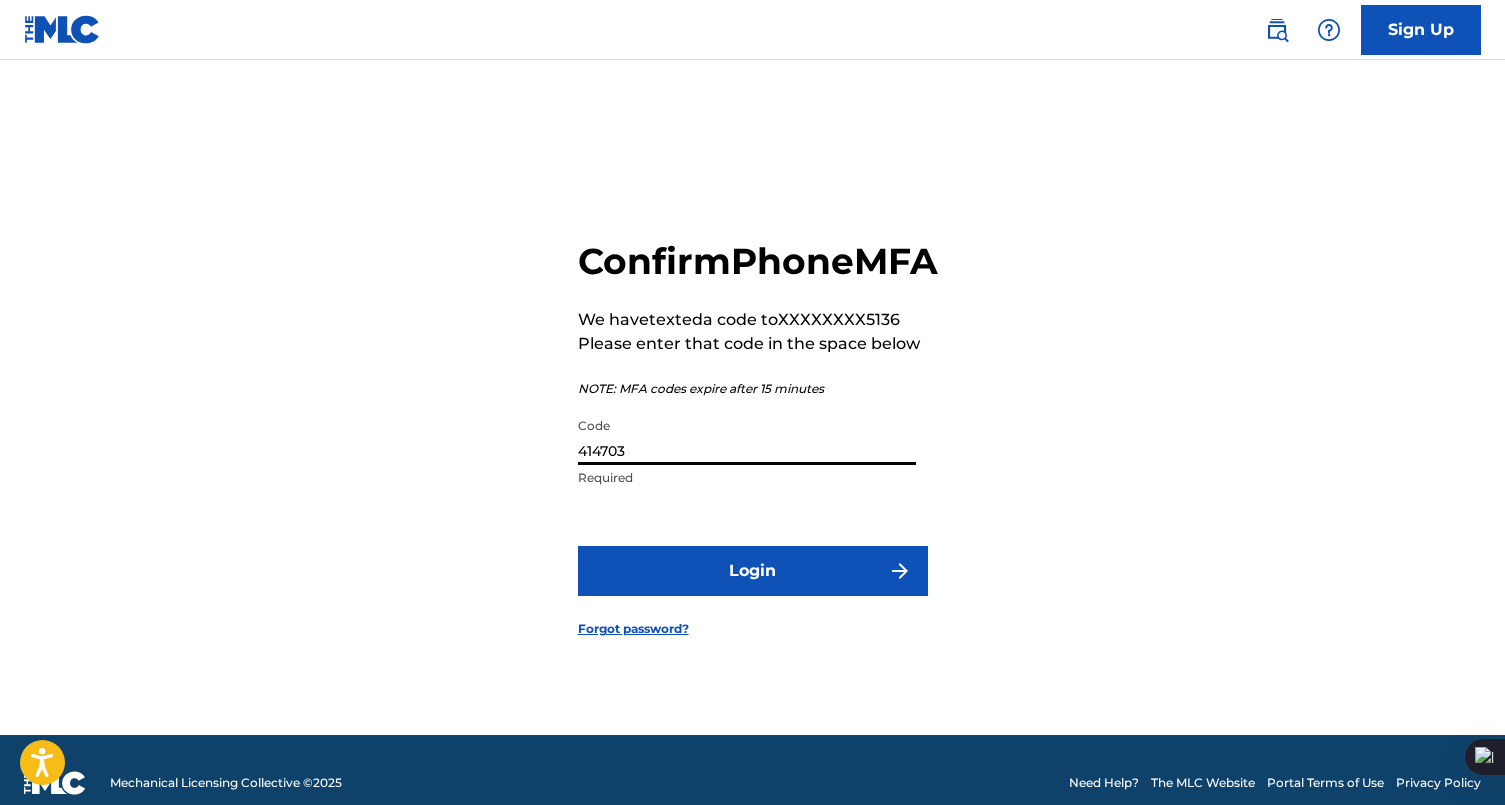 type on "414703" 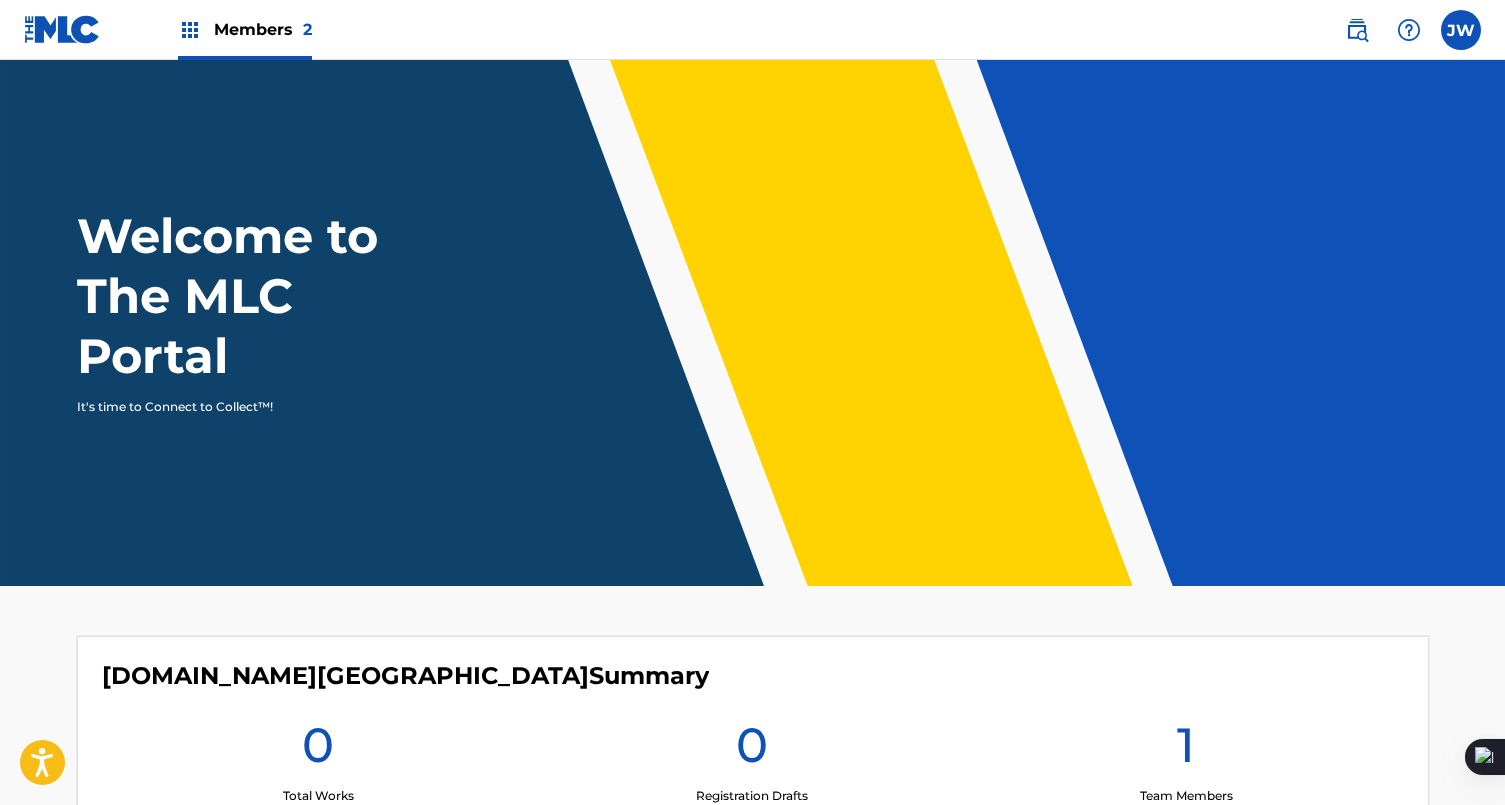 scroll, scrollTop: 0, scrollLeft: 0, axis: both 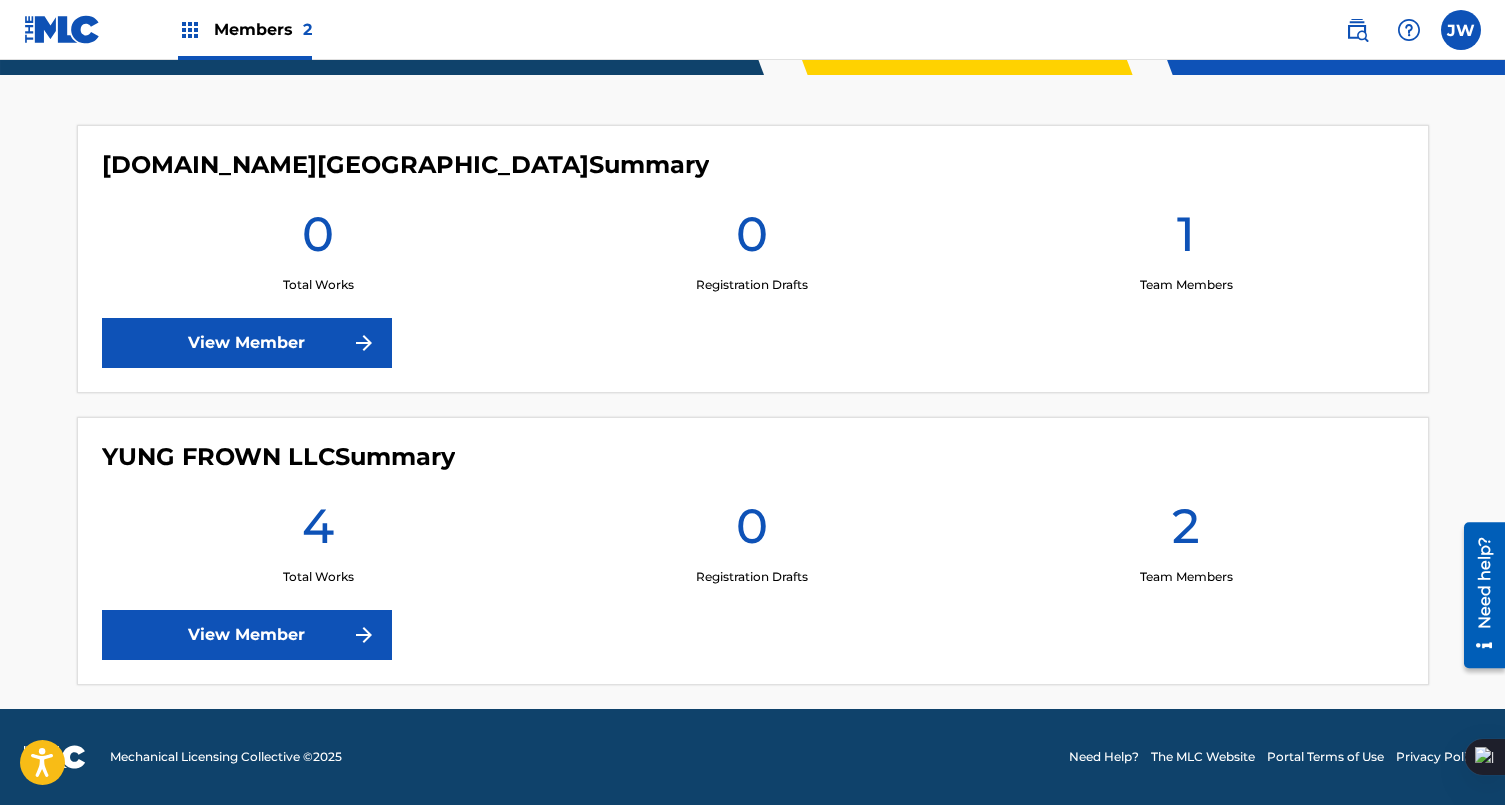 click on "4" at bounding box center [318, 532] 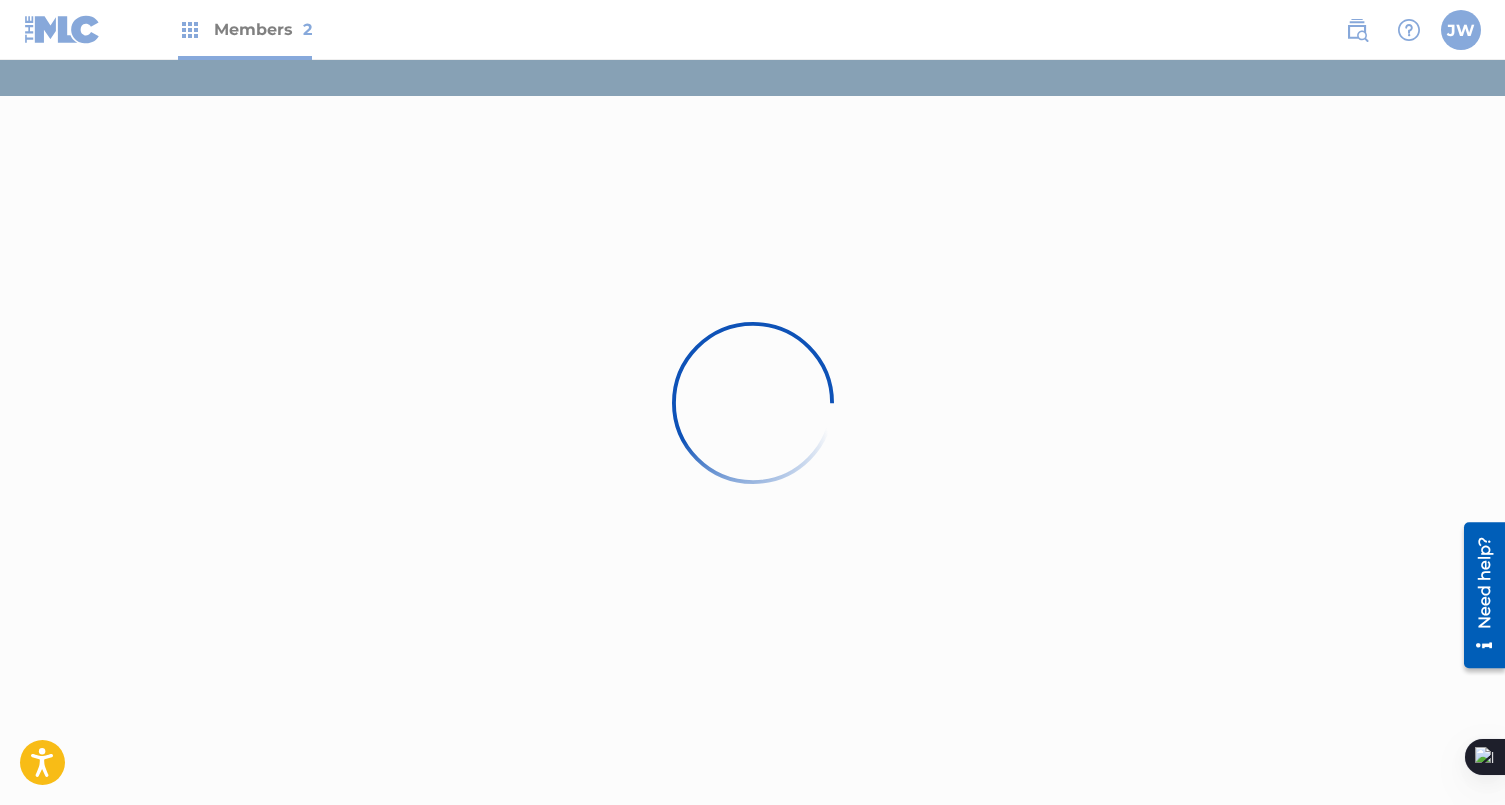 scroll, scrollTop: 0, scrollLeft: 0, axis: both 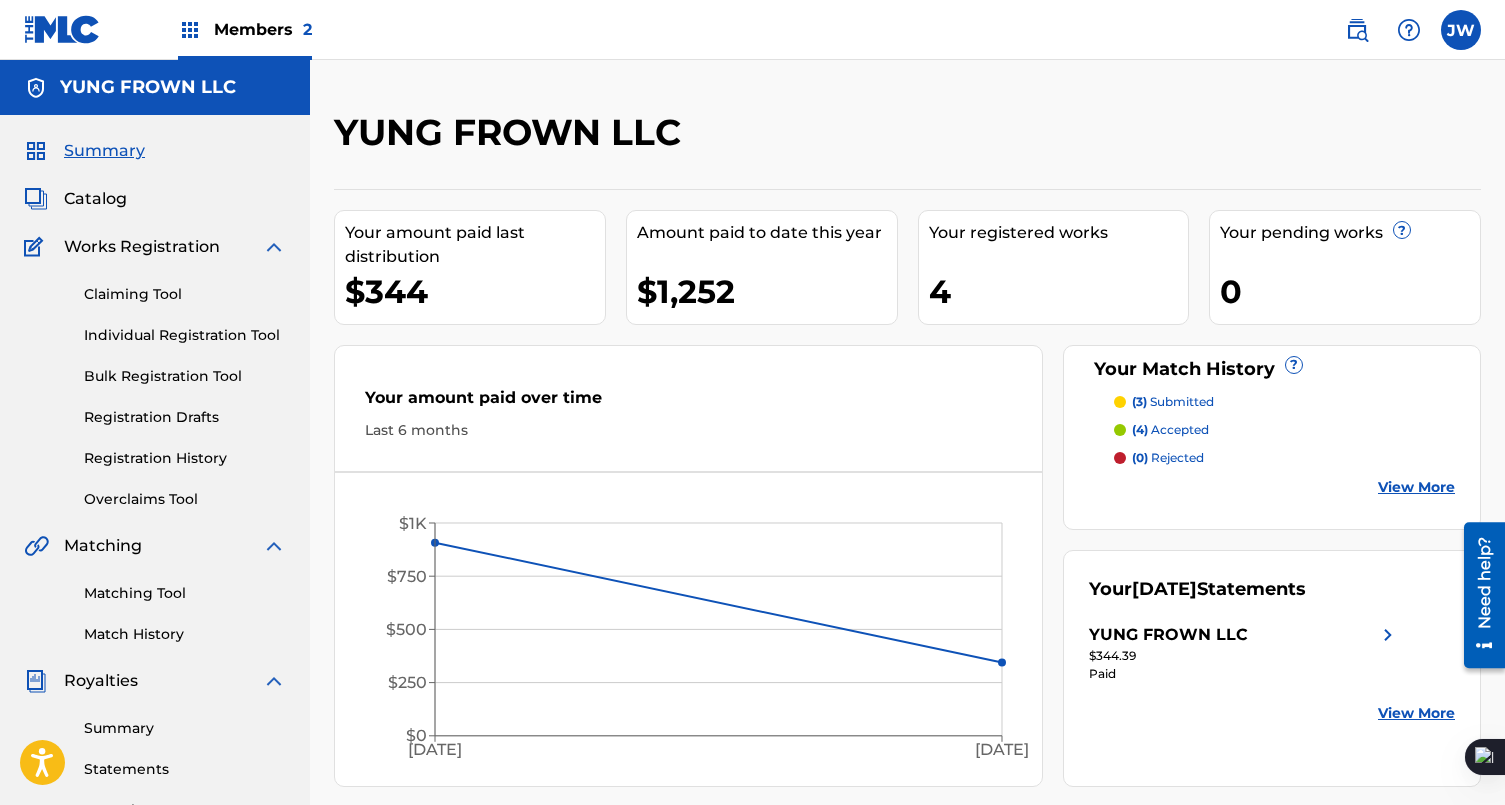 click on "View More" at bounding box center [1416, 487] 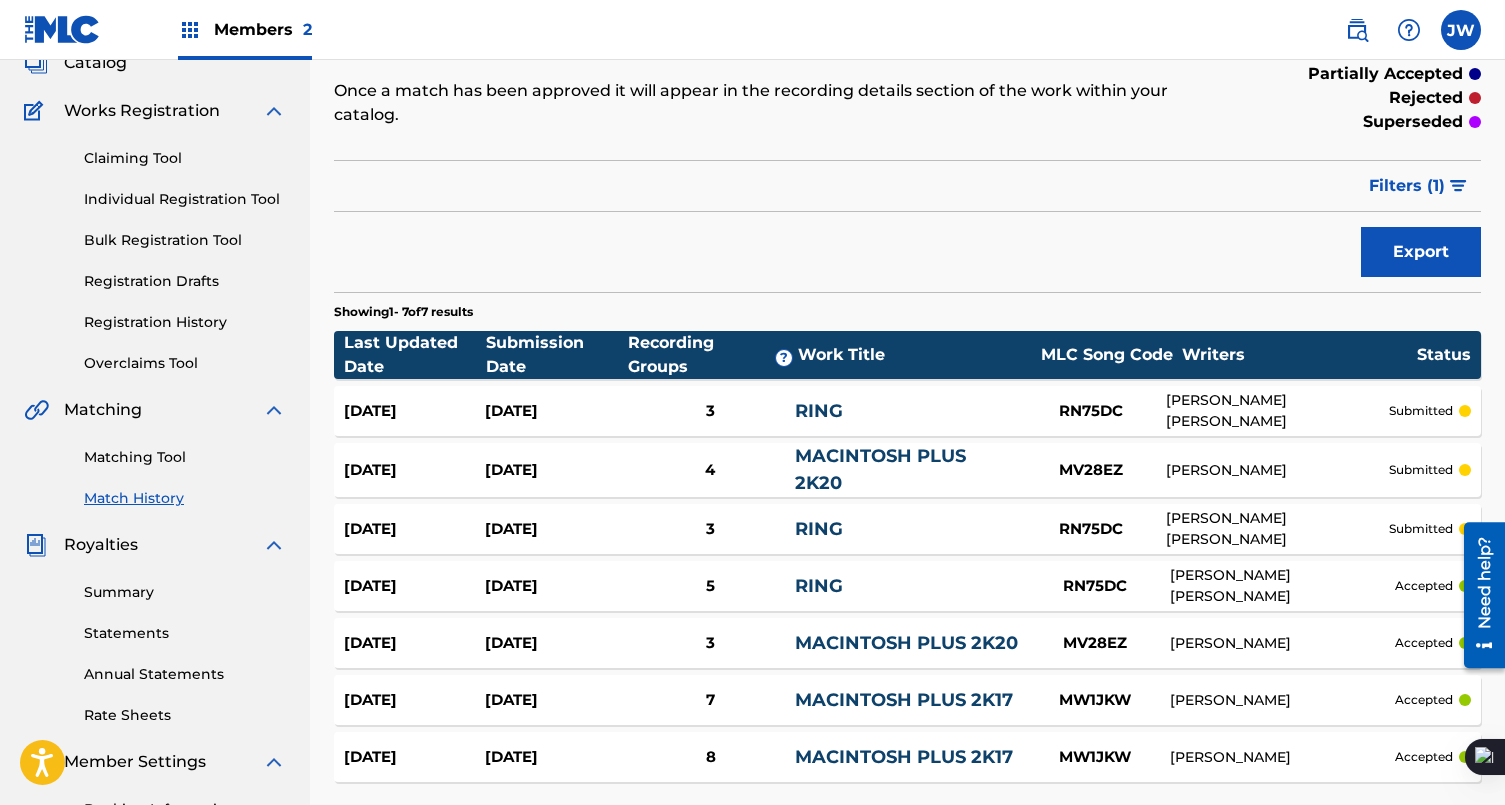 scroll, scrollTop: 162, scrollLeft: 0, axis: vertical 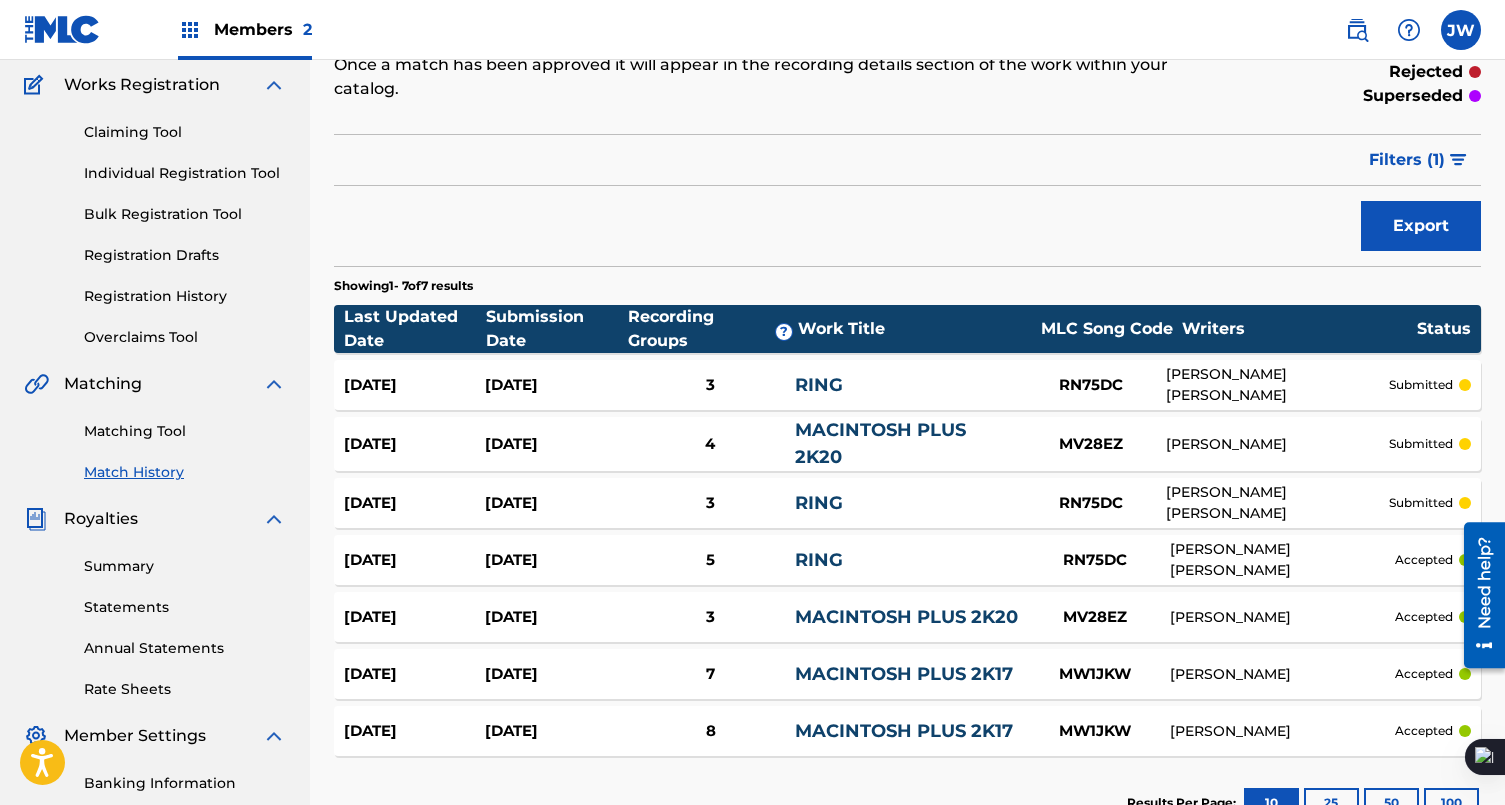 click on "MACINTOSH PLUS 2K20" at bounding box center [880, 443] 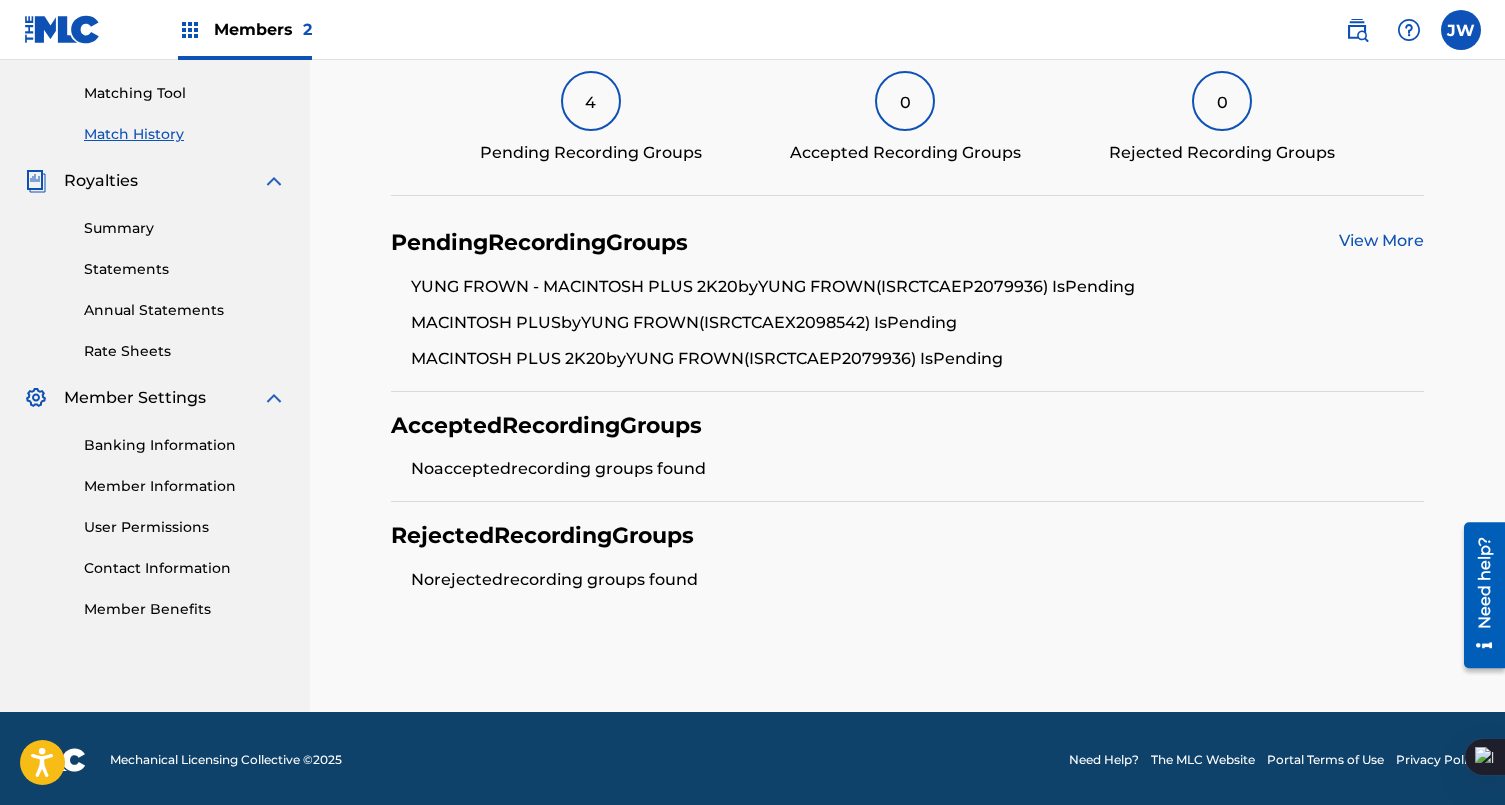scroll, scrollTop: 190, scrollLeft: 0, axis: vertical 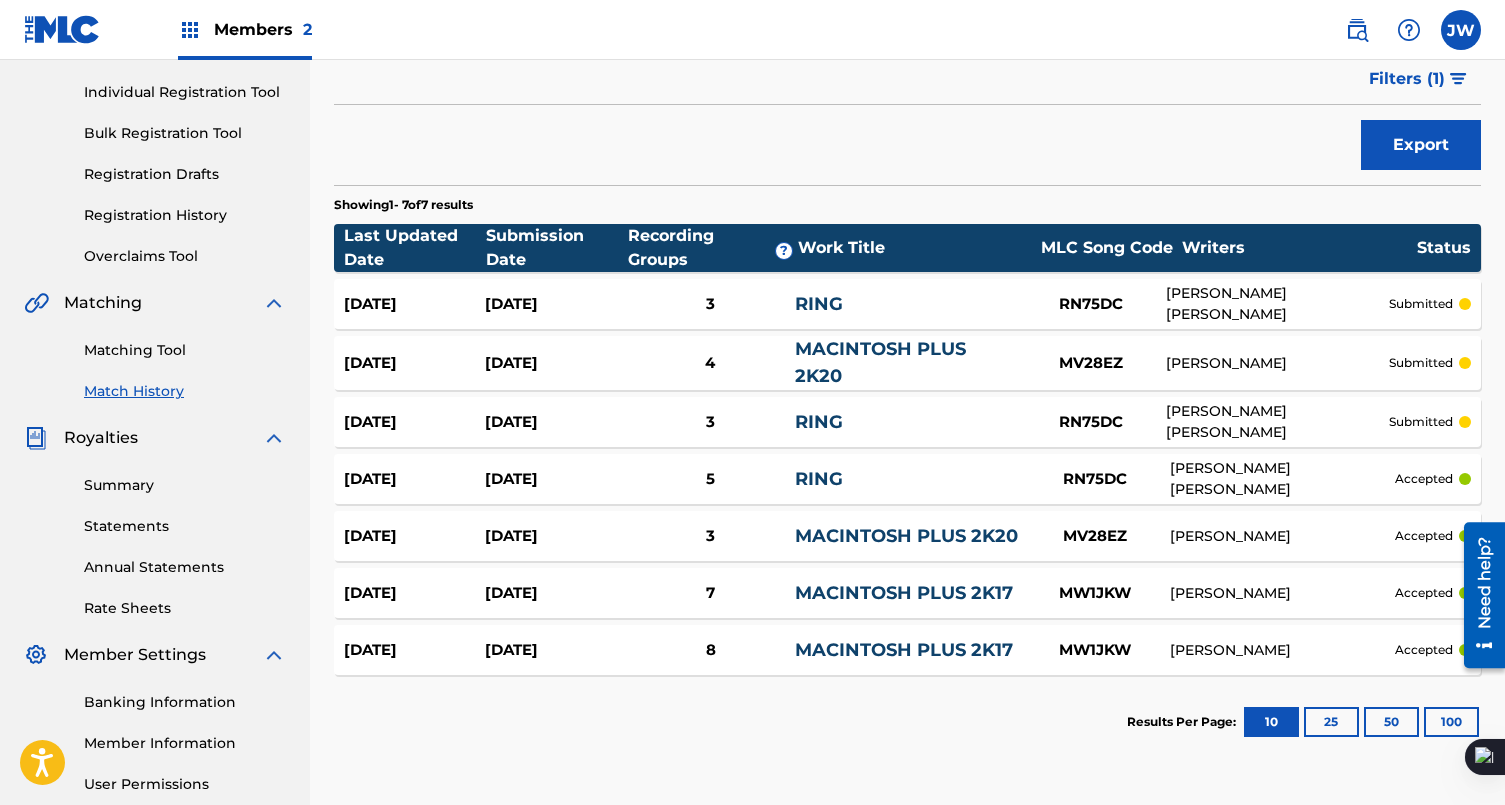 click on "RING" at bounding box center [906, 422] 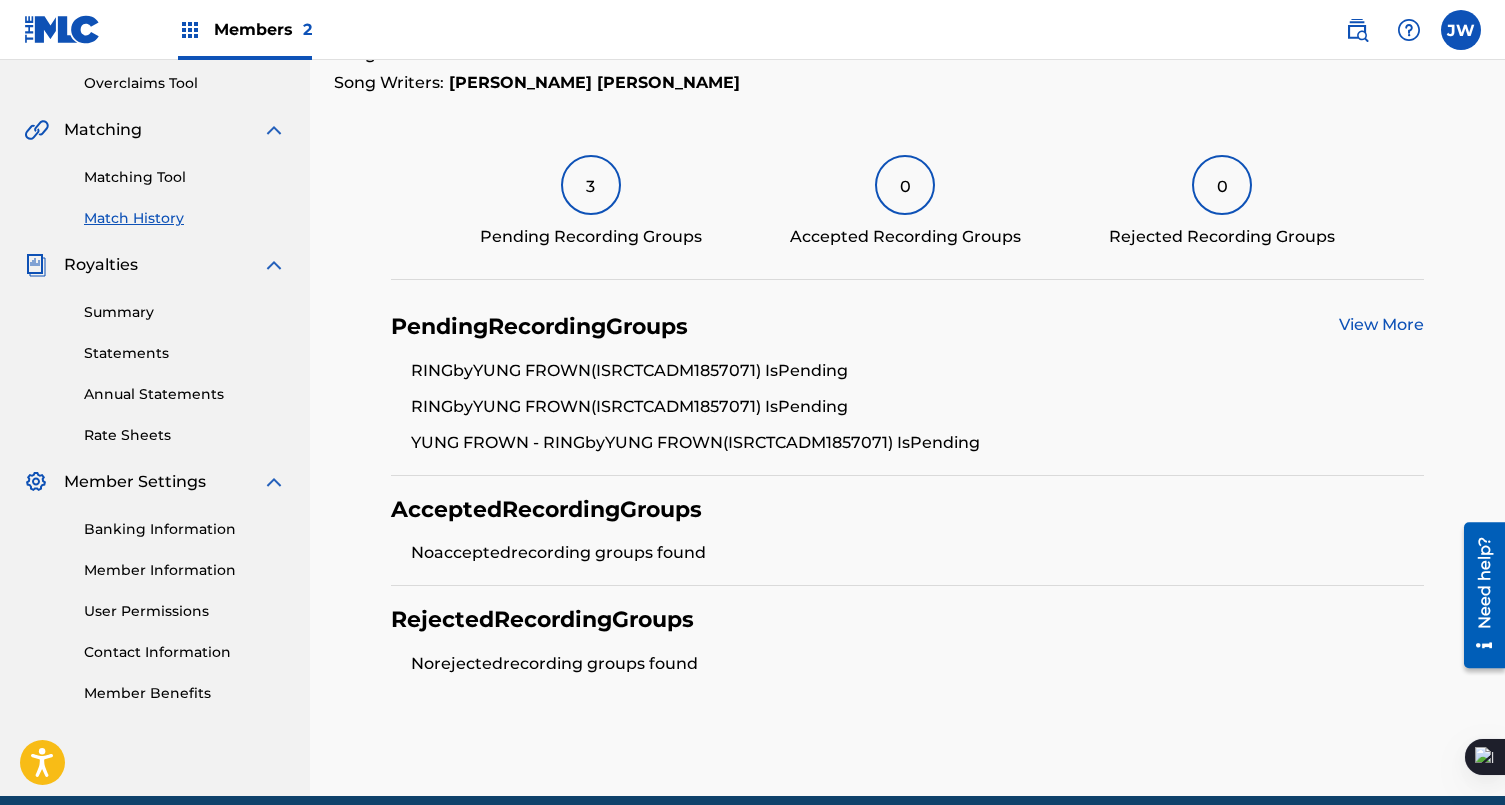 scroll, scrollTop: 502, scrollLeft: 0, axis: vertical 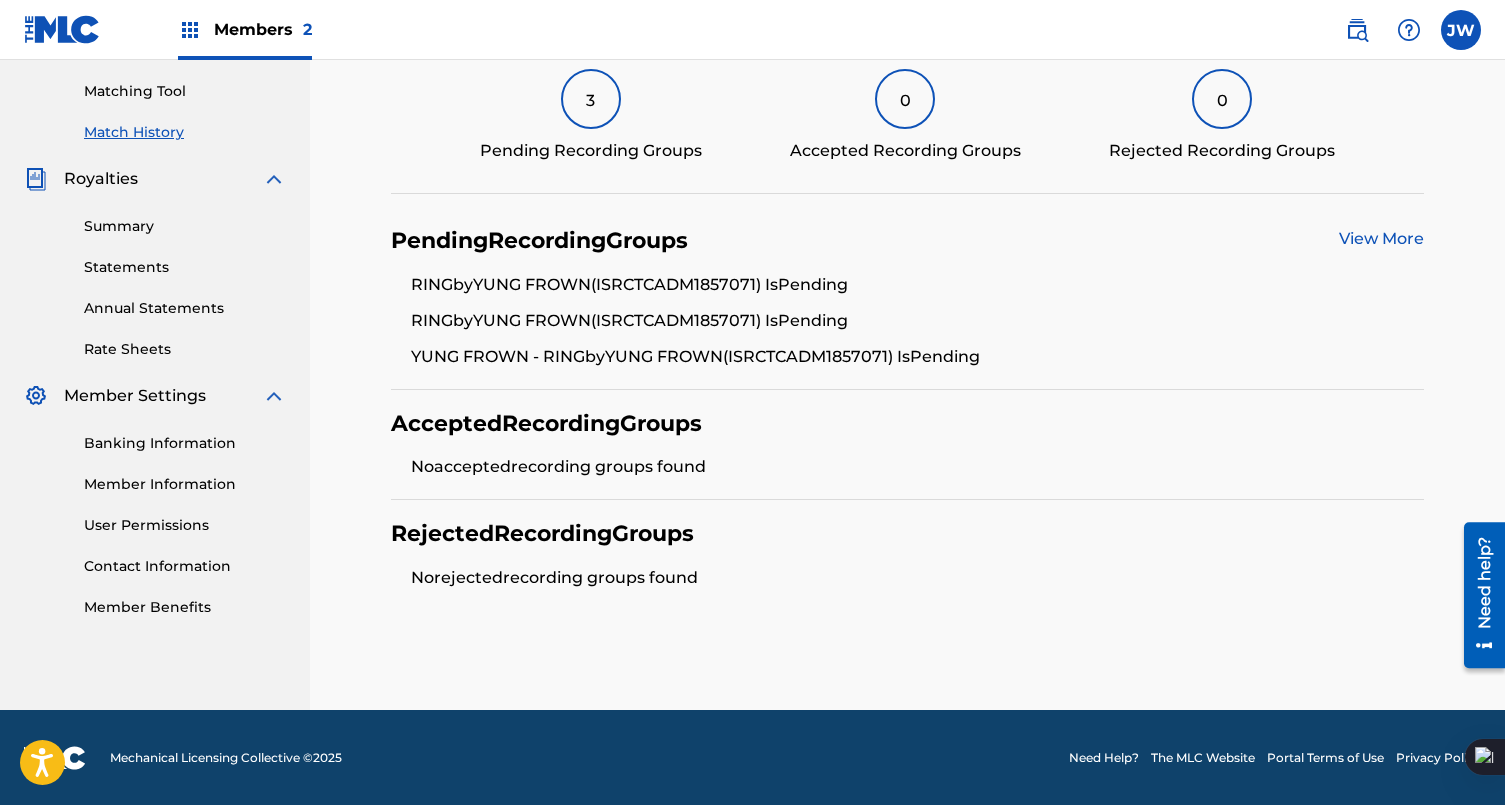 click on "Pending  Recording  Groups View More RING  by  YUNG FROWN   (ISRC  TCADM1857071 ) Is  Pending RING  by  YUNG FROWN   (ISRC  TCADM1857071 ) Is  Pending YUNG FROWN - RING  by  YUNG FROWN   (ISRC  TCADM1857071 ) Is  Pending" at bounding box center [907, 298] 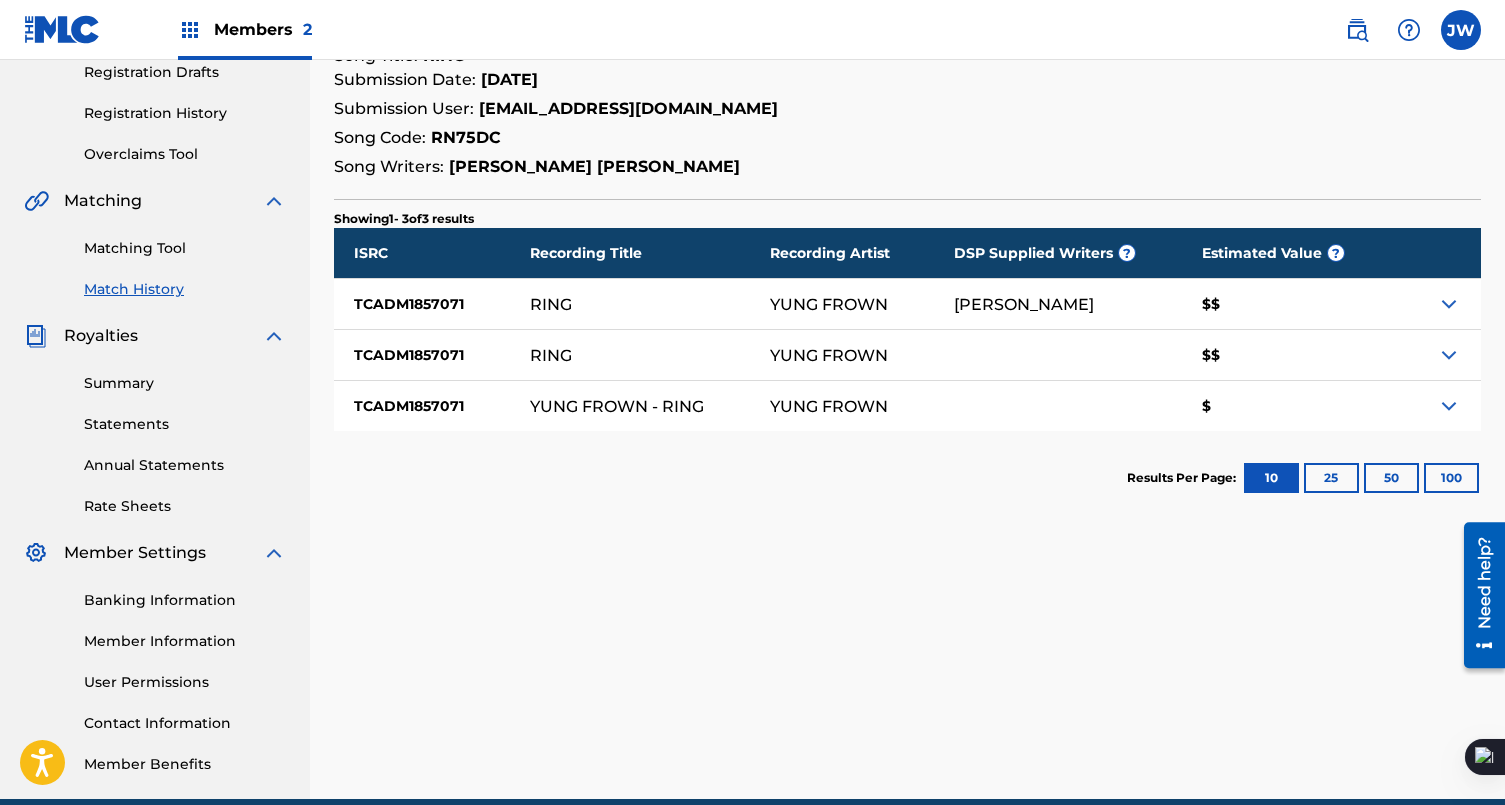 scroll, scrollTop: 189, scrollLeft: 0, axis: vertical 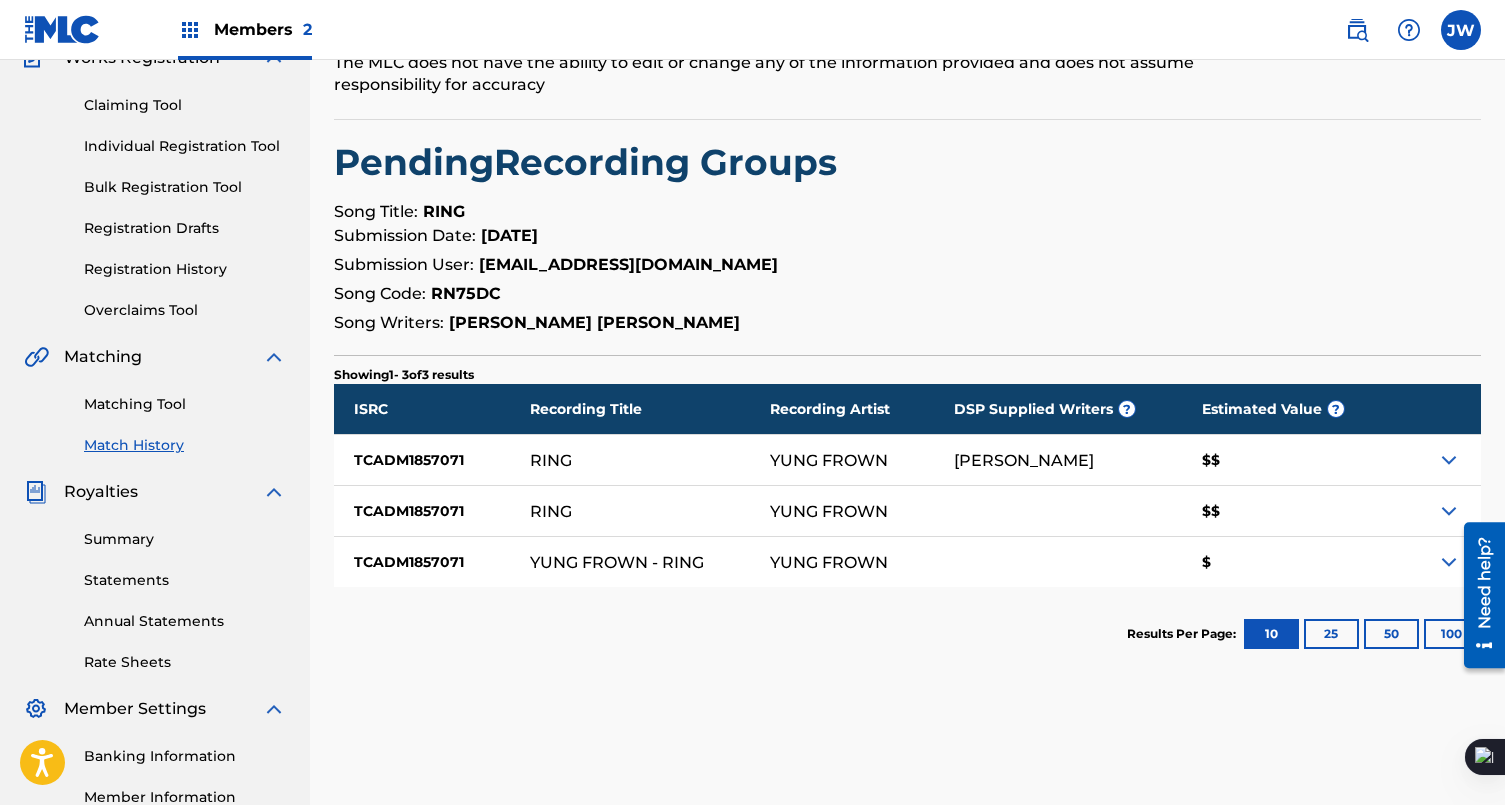 click at bounding box center [1477, 594] 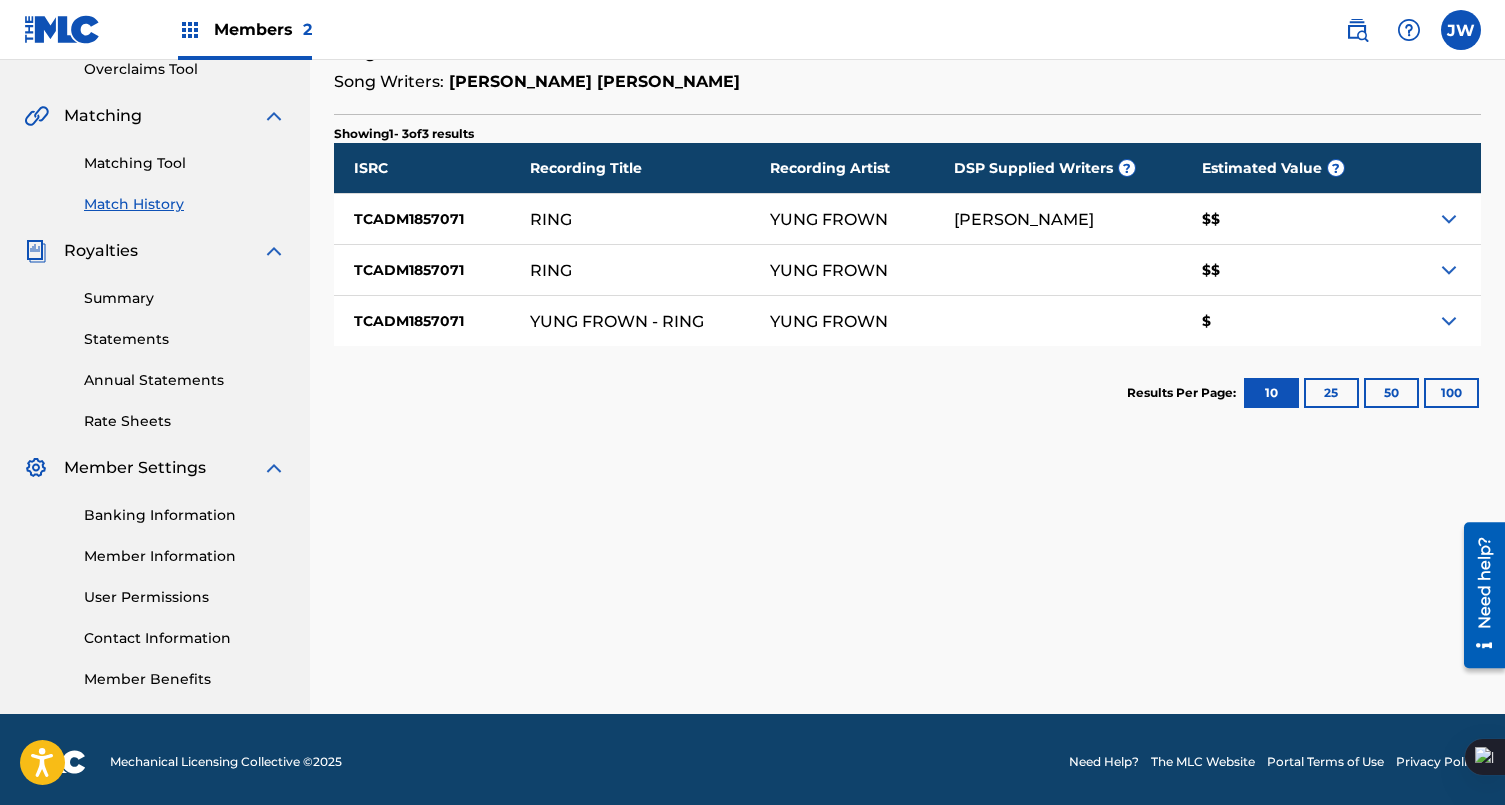 scroll, scrollTop: 435, scrollLeft: 0, axis: vertical 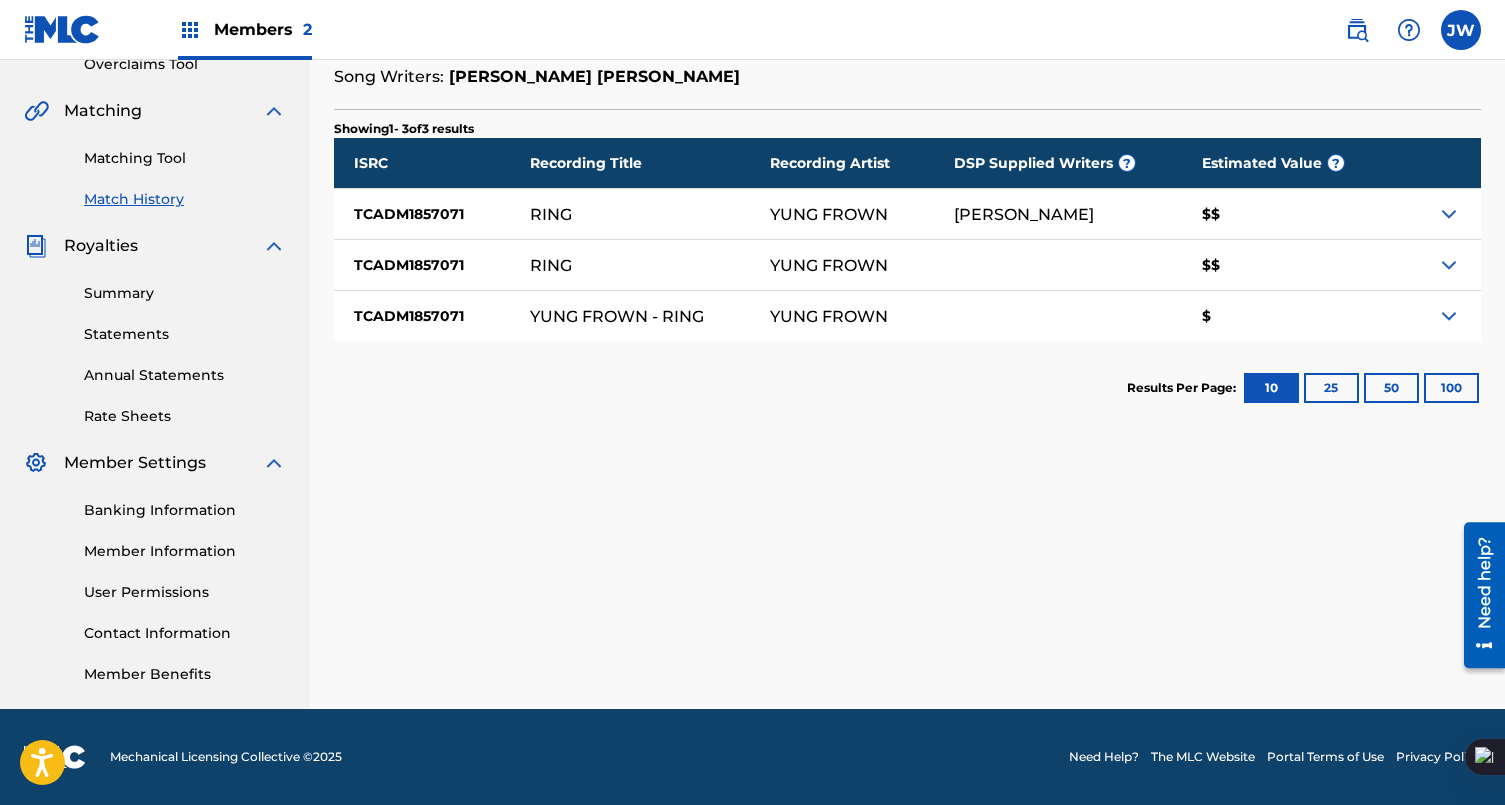 click at bounding box center (1449, 214) 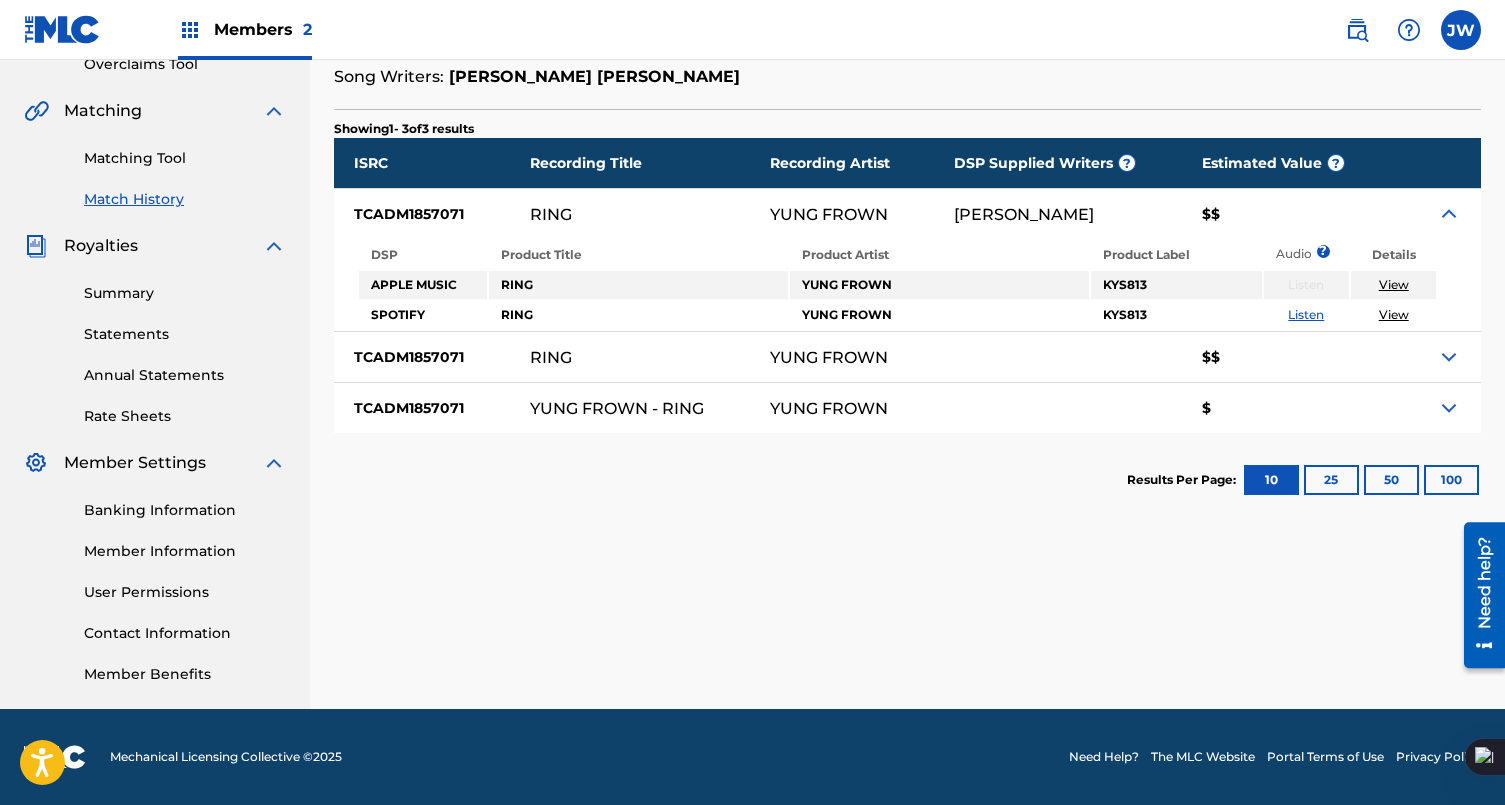 click on "$$" at bounding box center (1286, 214) 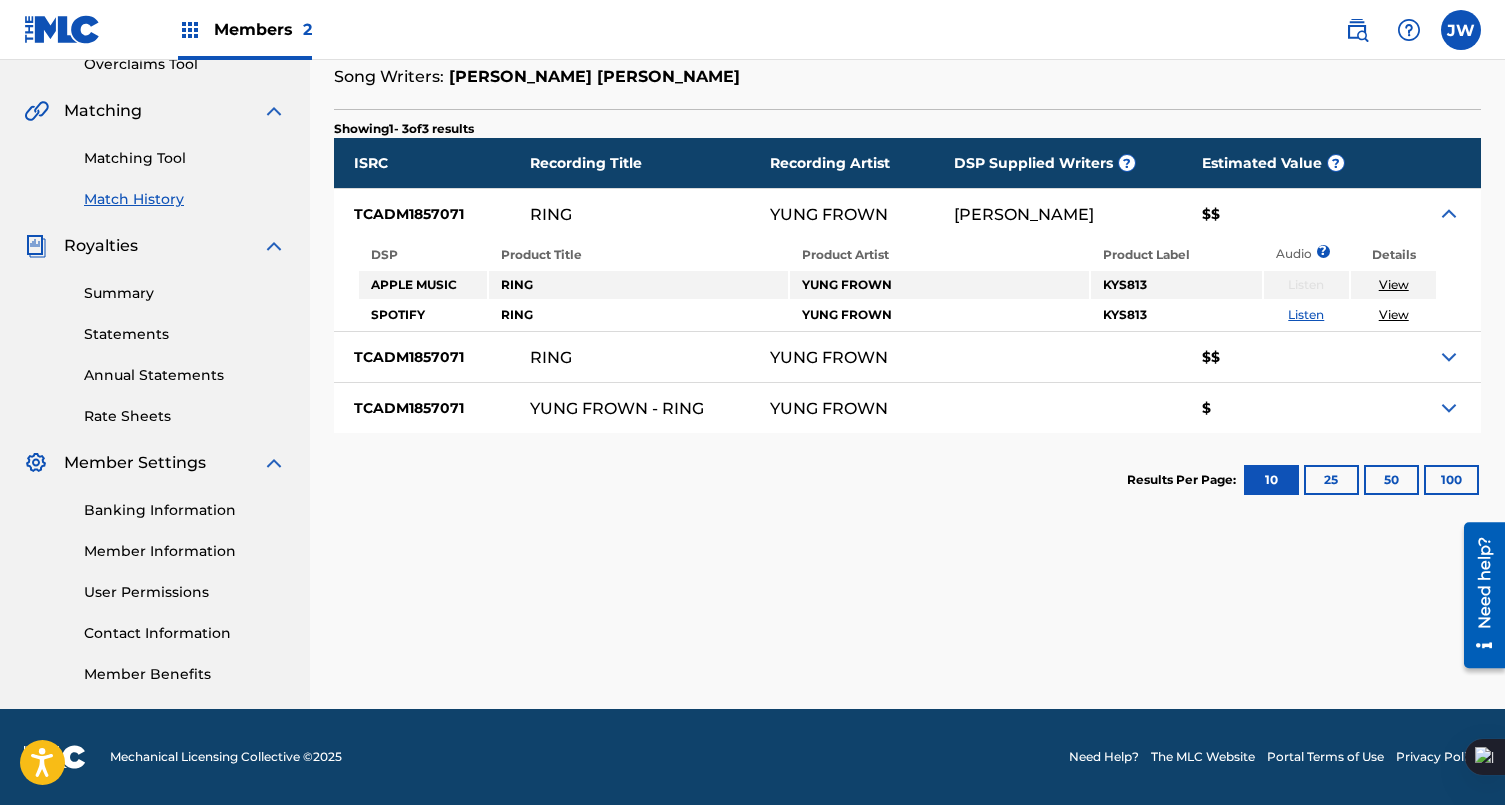 click on "Listen" at bounding box center [1306, 314] 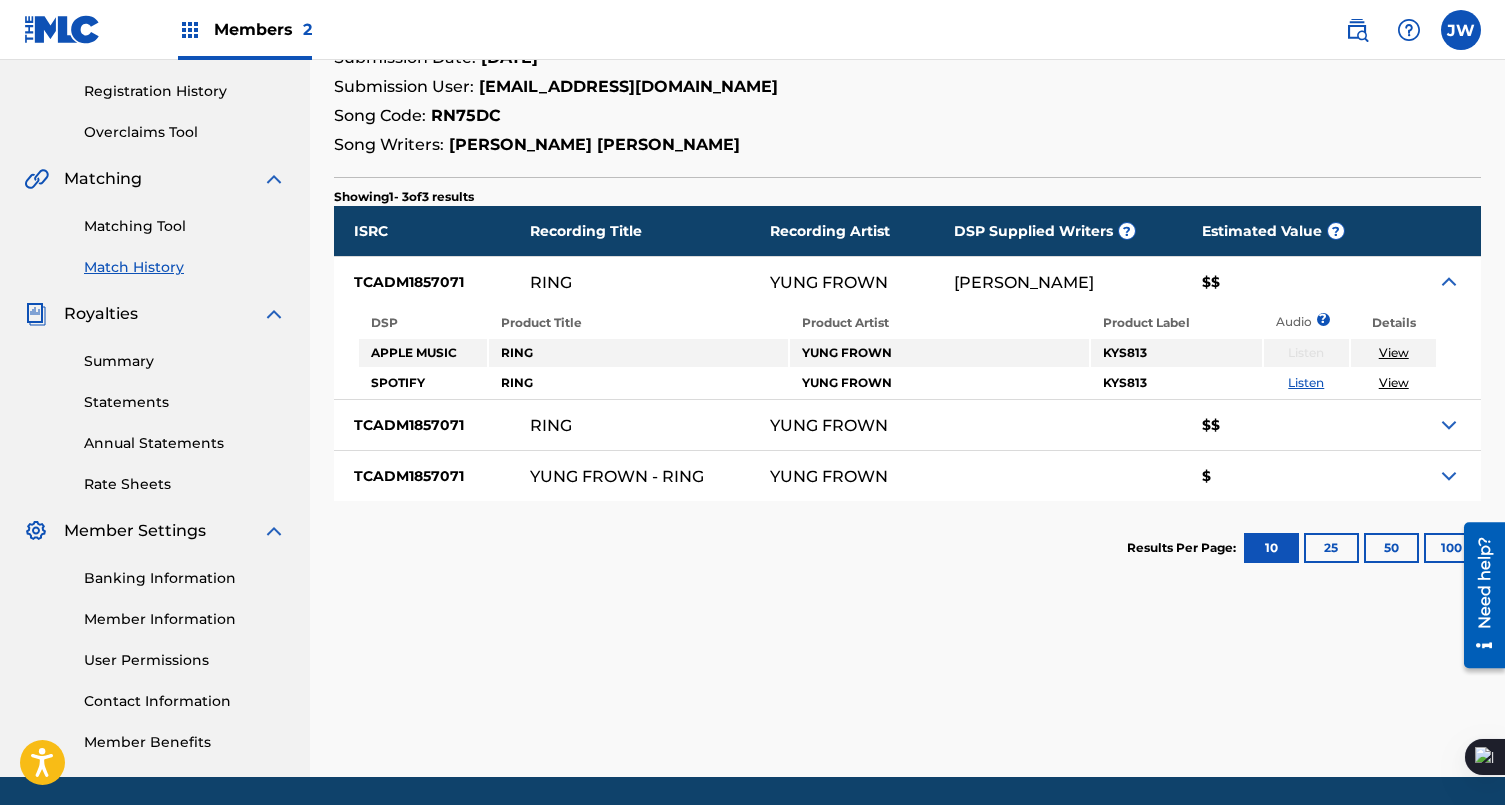 scroll, scrollTop: 336, scrollLeft: 0, axis: vertical 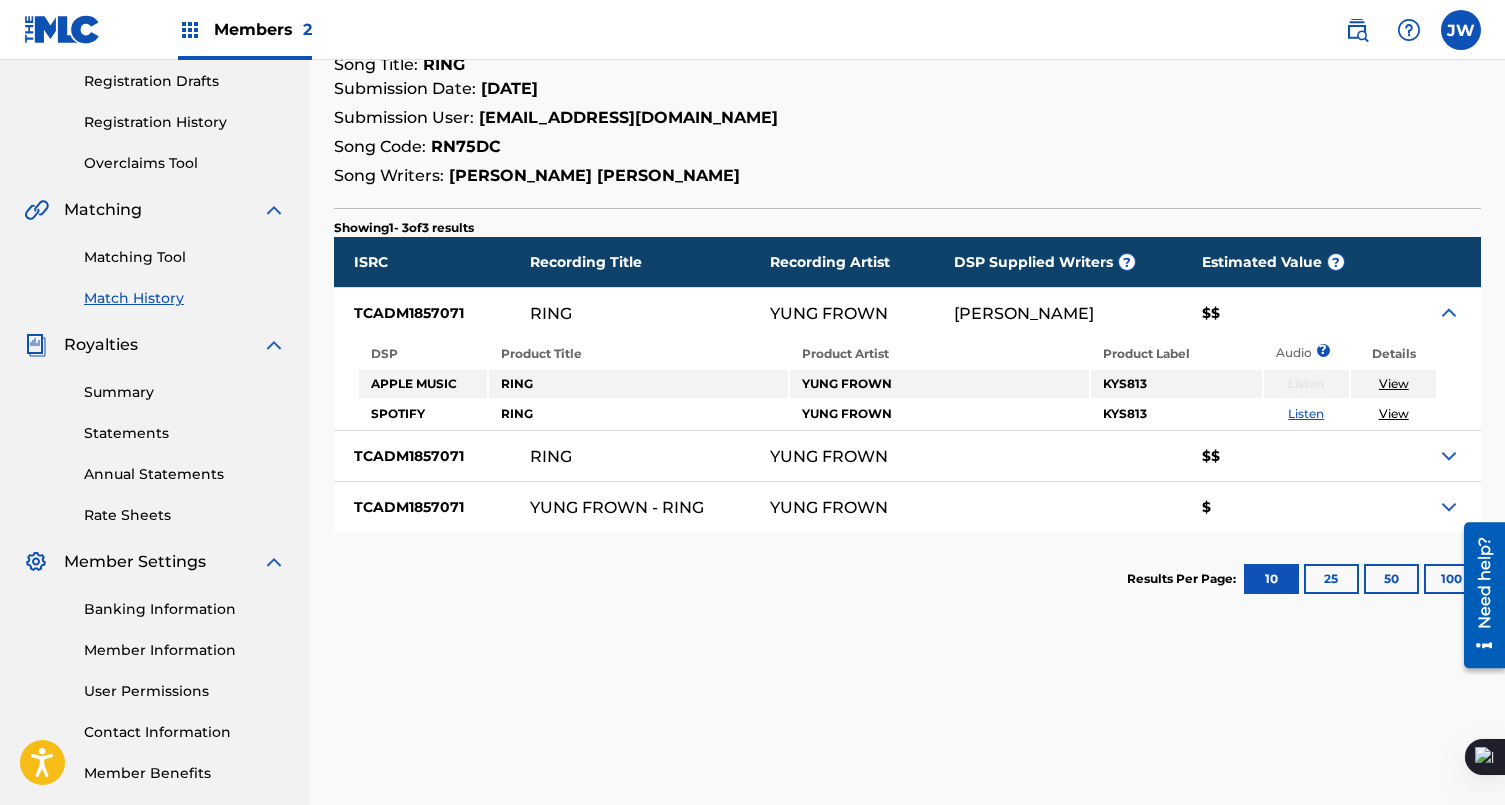click on "Matching Tool" at bounding box center (185, 257) 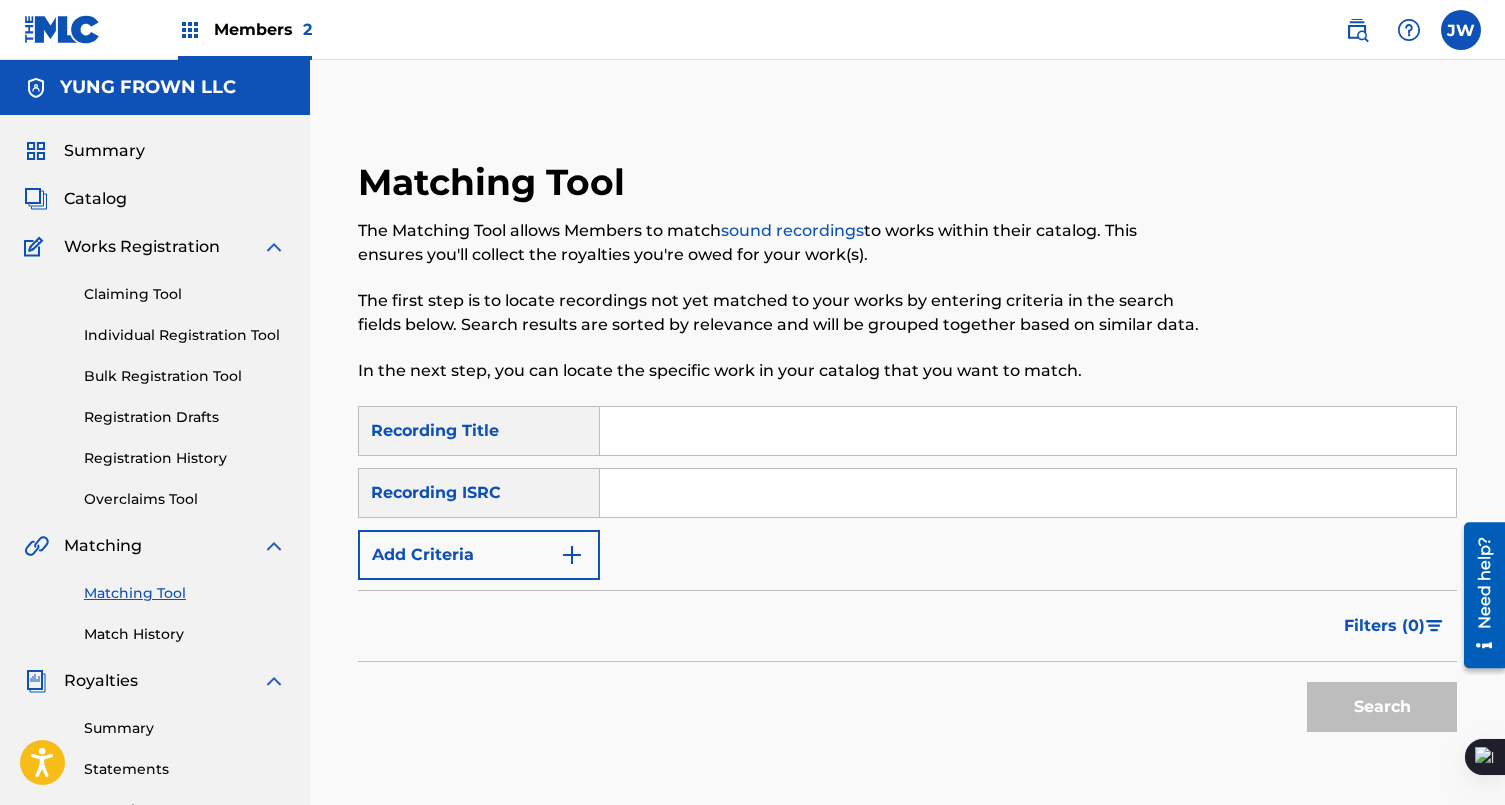 click on "sound recordings" at bounding box center [792, 230] 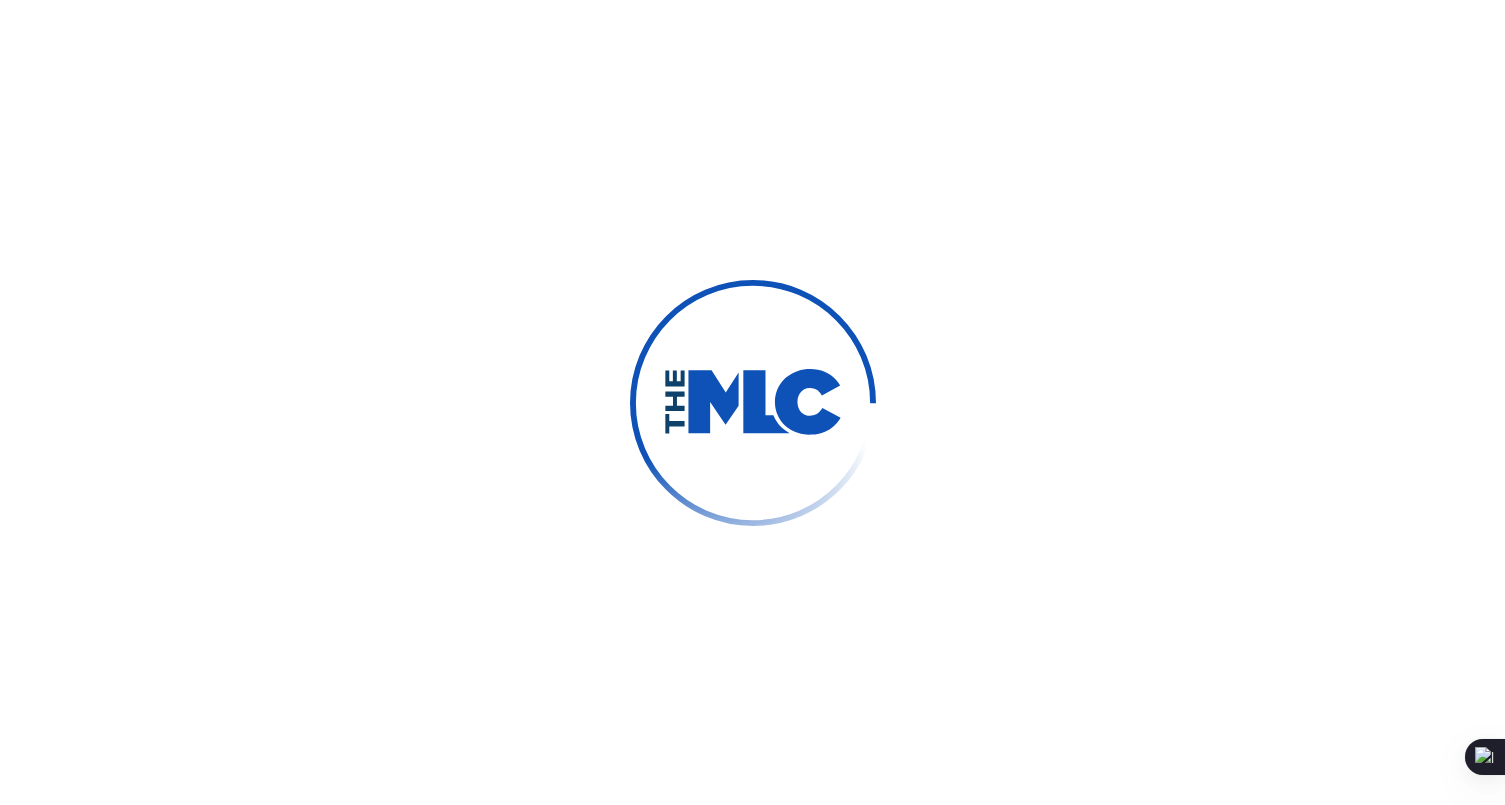 scroll, scrollTop: 0, scrollLeft: 0, axis: both 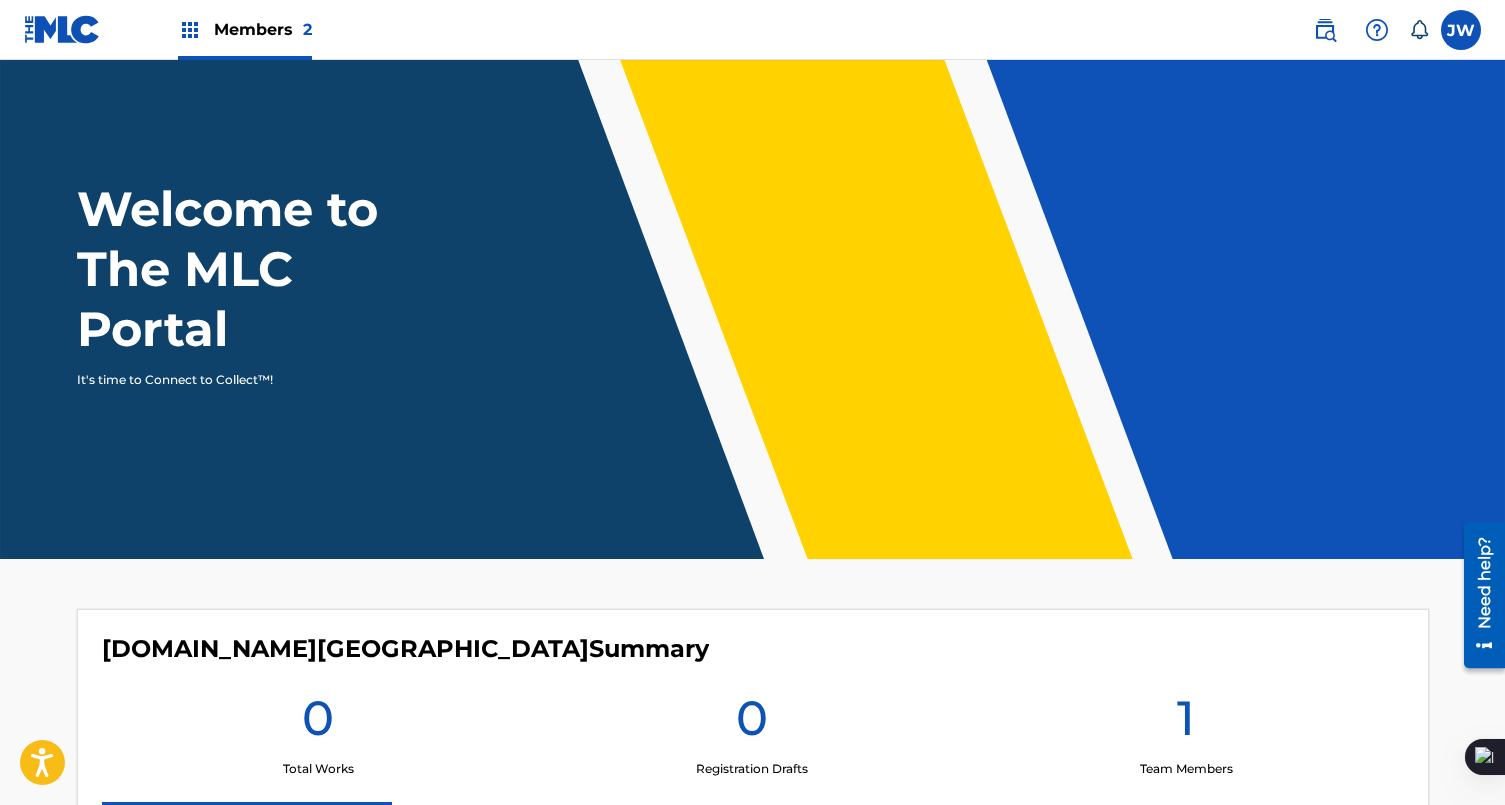 click at bounding box center [1461, 30] 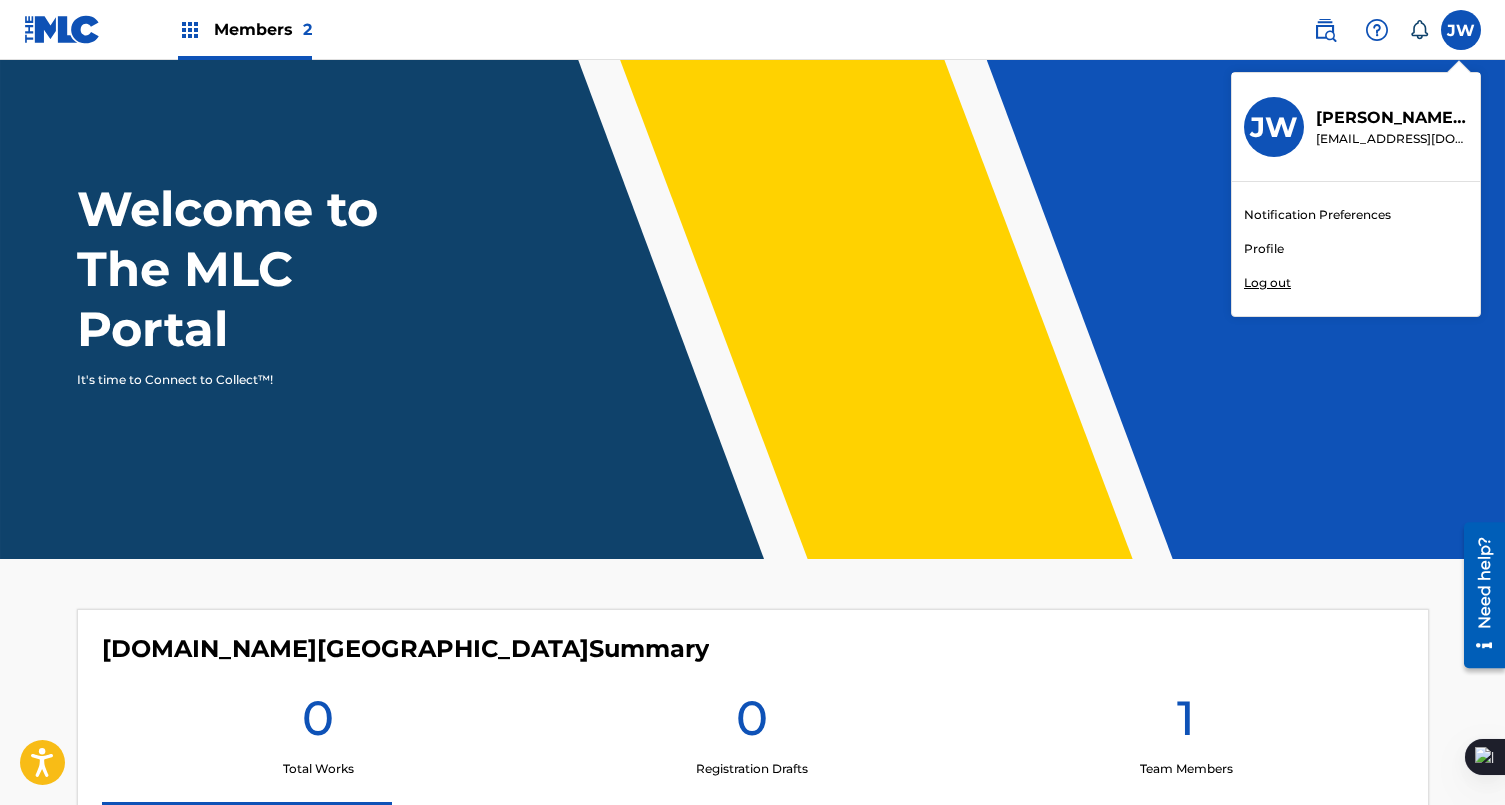 click on "Notification Preferences Profile Log out" at bounding box center [1356, 249] 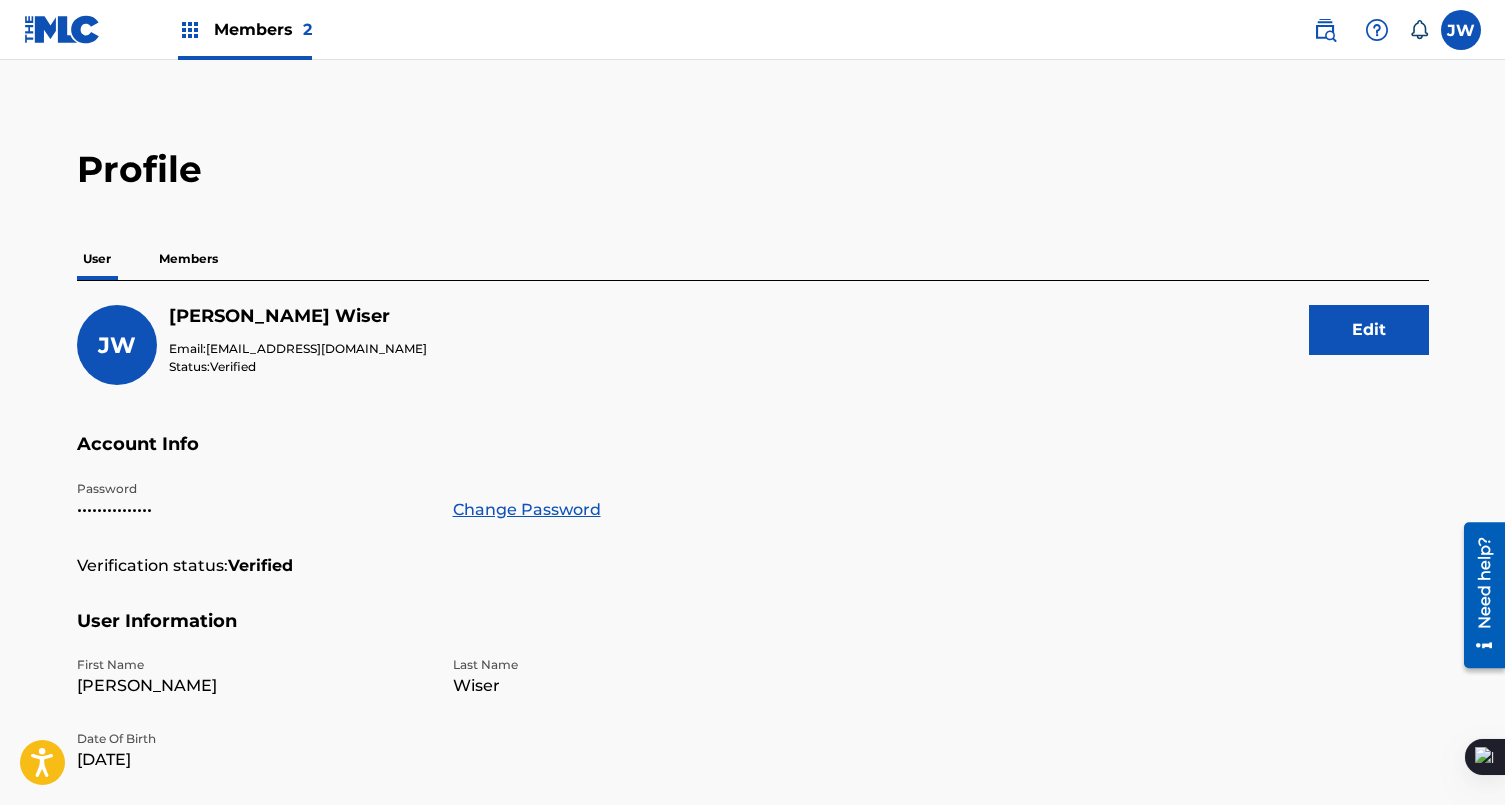 scroll, scrollTop: 11, scrollLeft: 0, axis: vertical 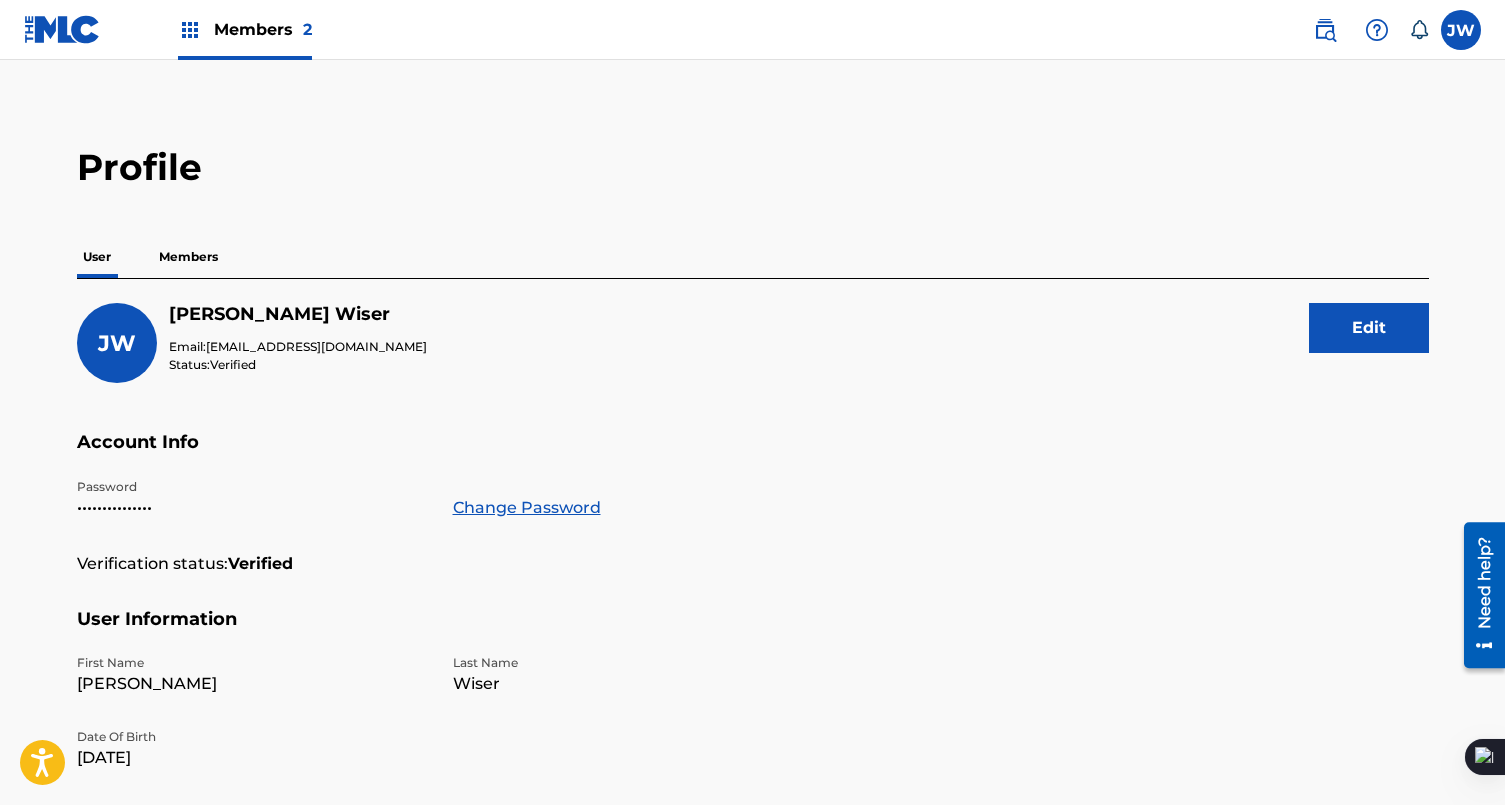 click on "Members" at bounding box center (188, 257) 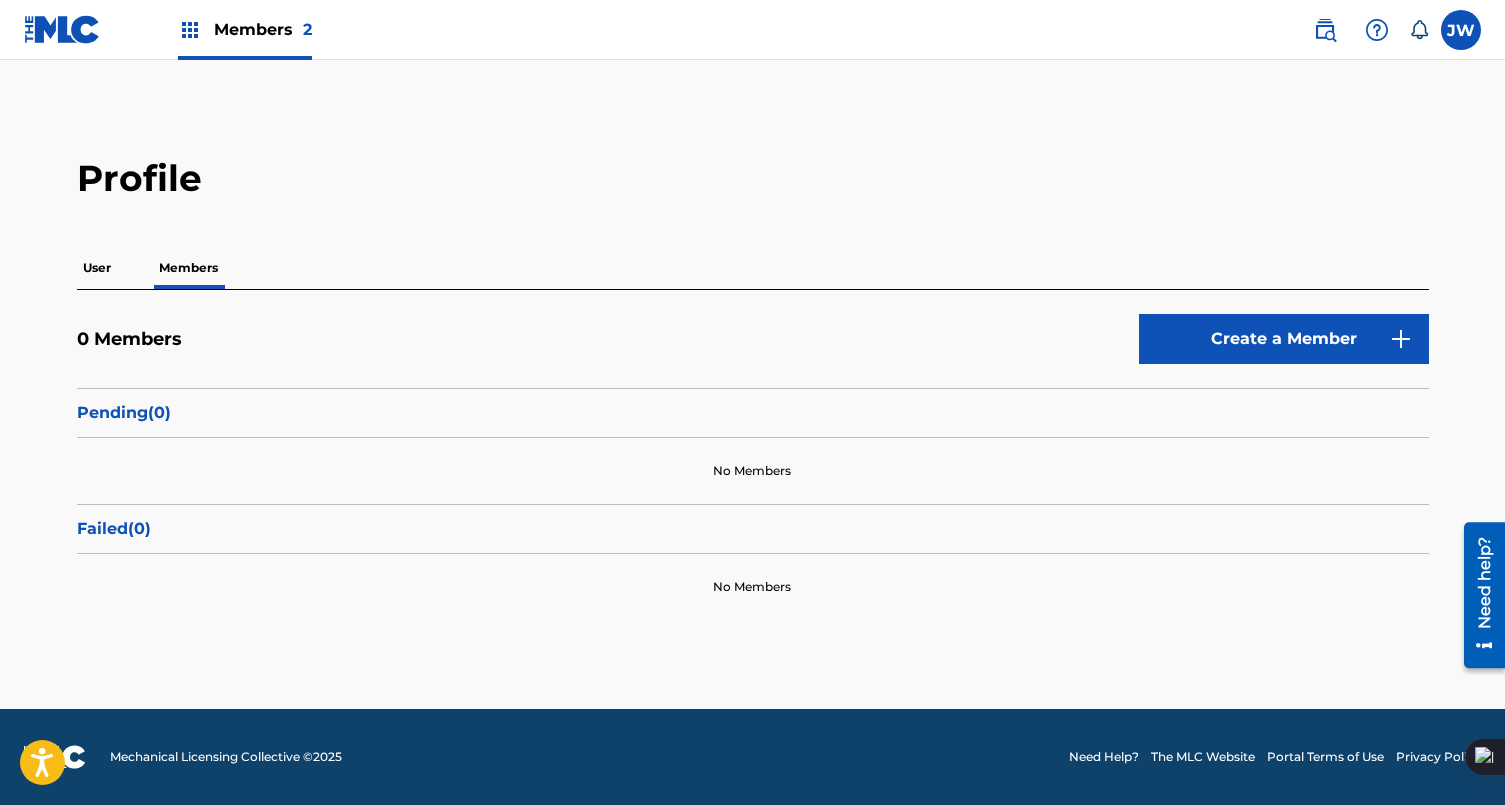 click at bounding box center (62, 29) 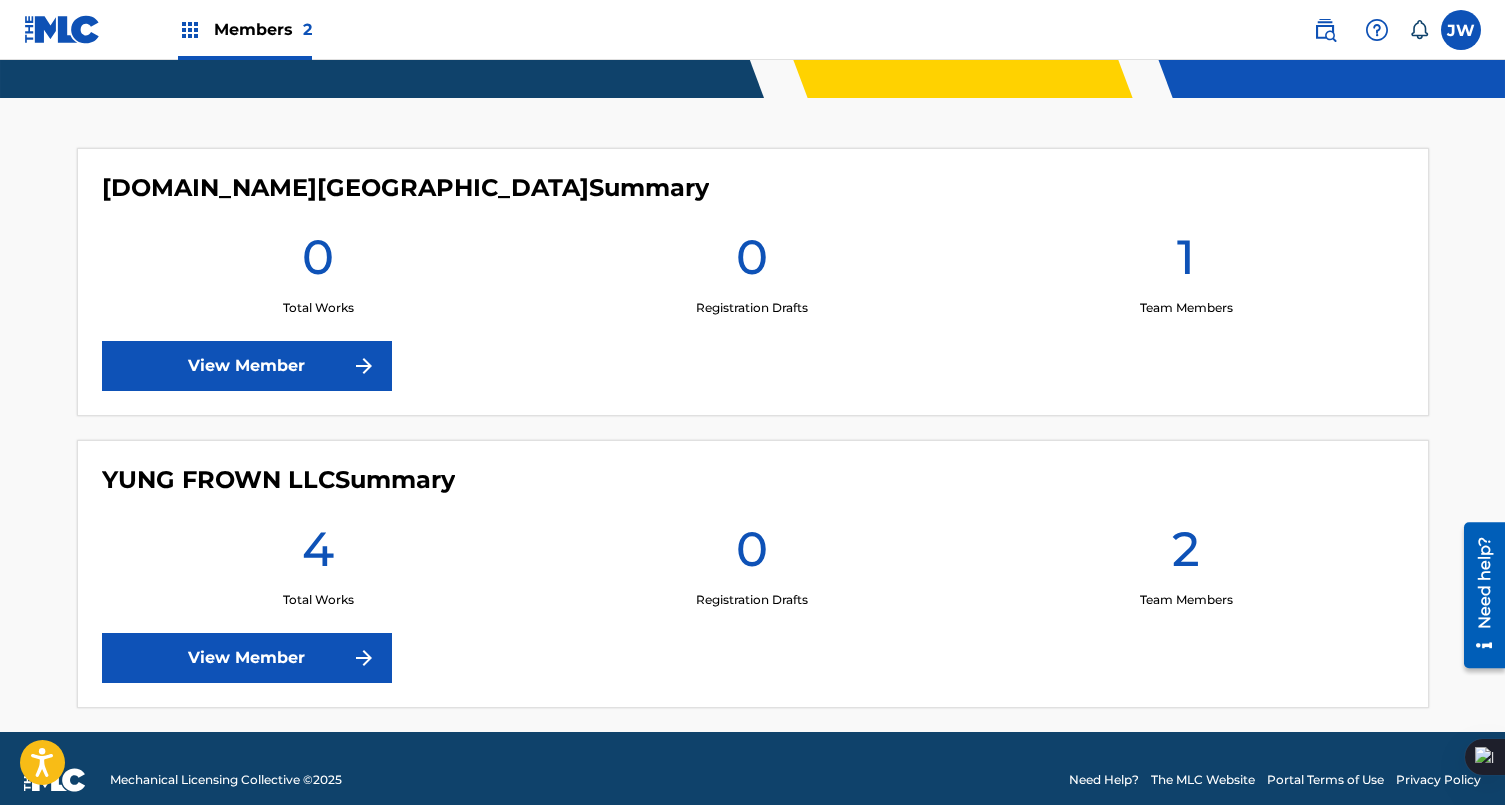 scroll, scrollTop: 511, scrollLeft: 0, axis: vertical 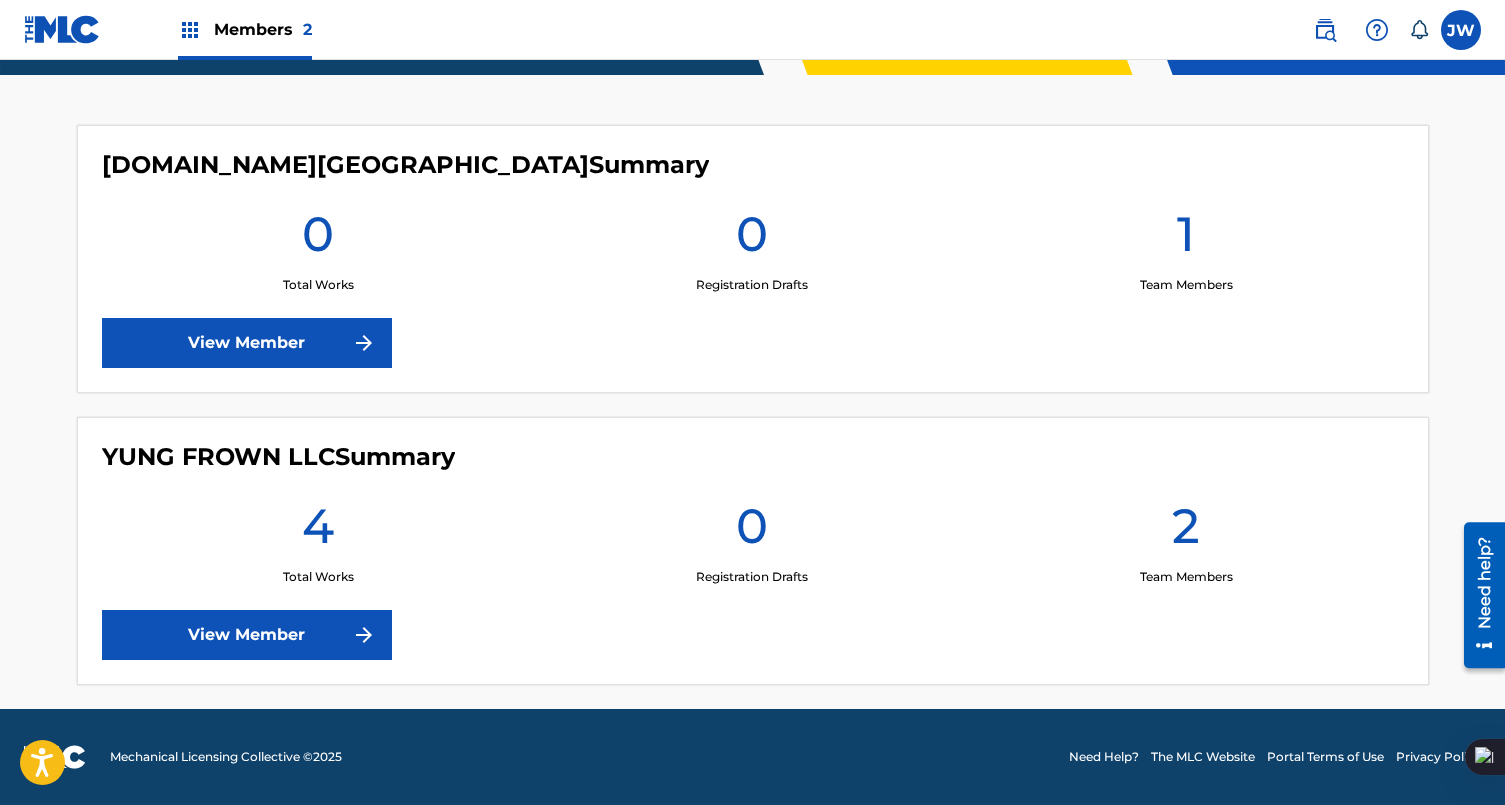 click on "View Member" at bounding box center [247, 635] 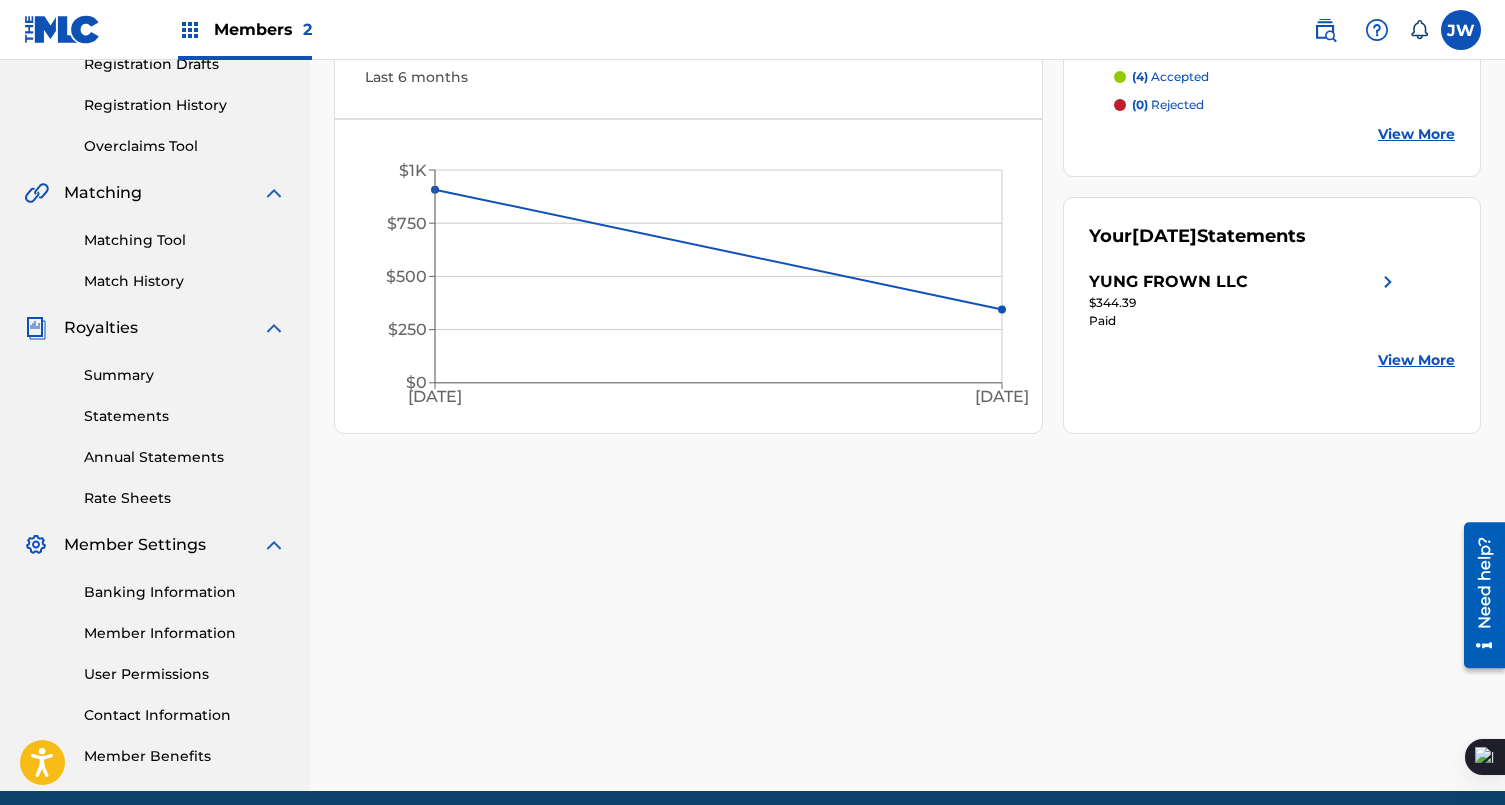 scroll, scrollTop: 435, scrollLeft: 0, axis: vertical 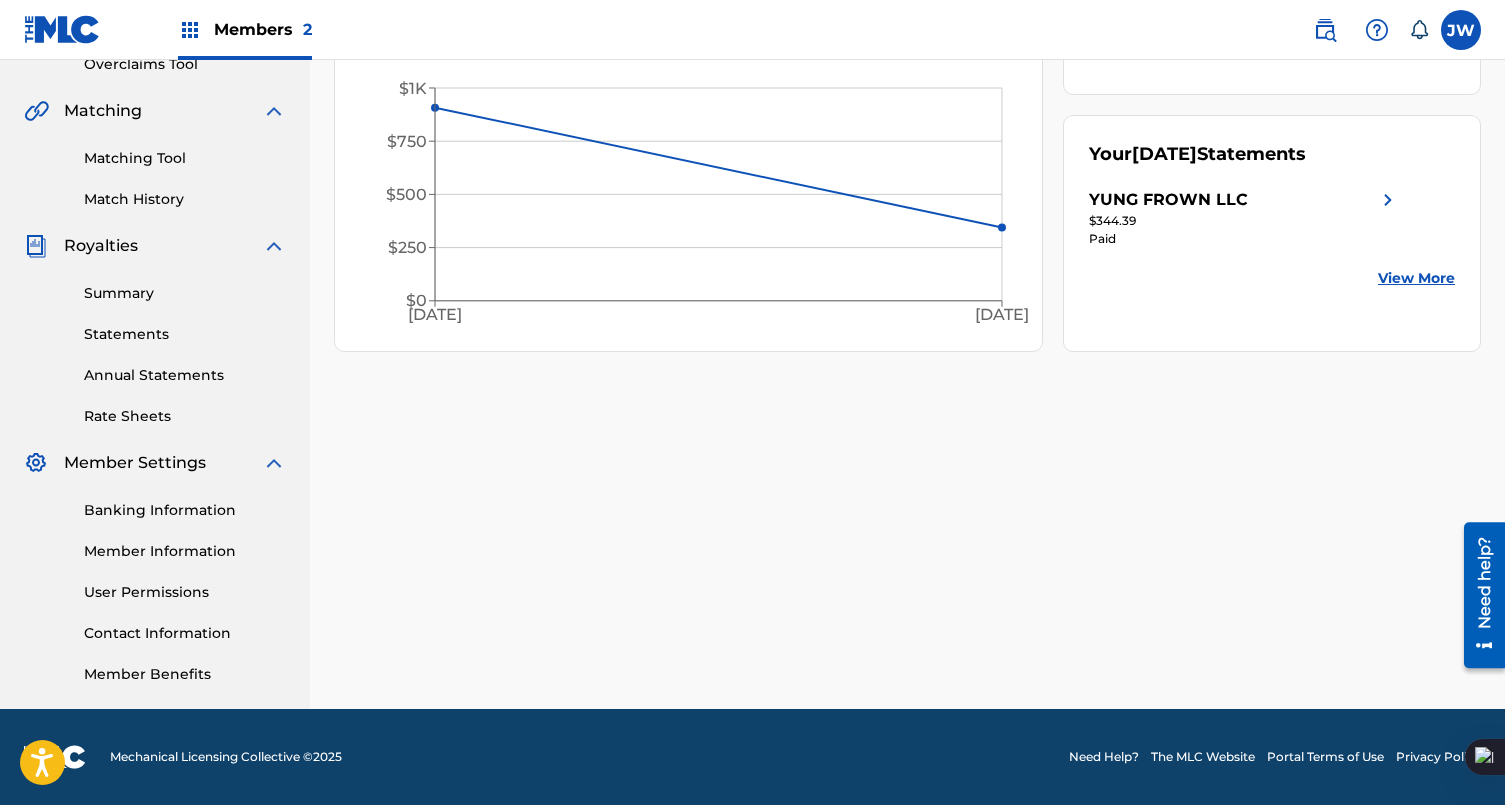 click on "Member Information" at bounding box center [185, 551] 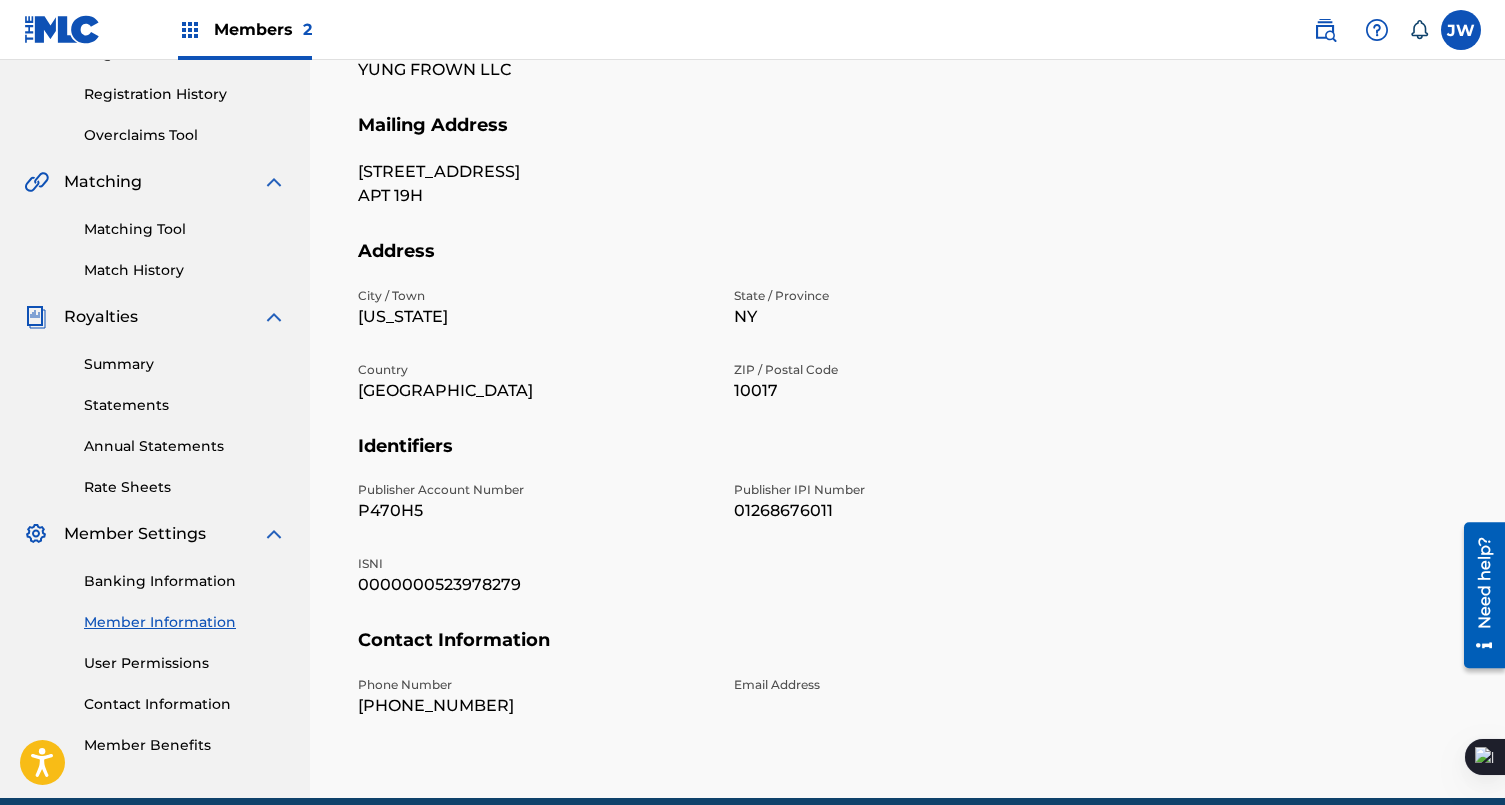 scroll, scrollTop: 399, scrollLeft: 0, axis: vertical 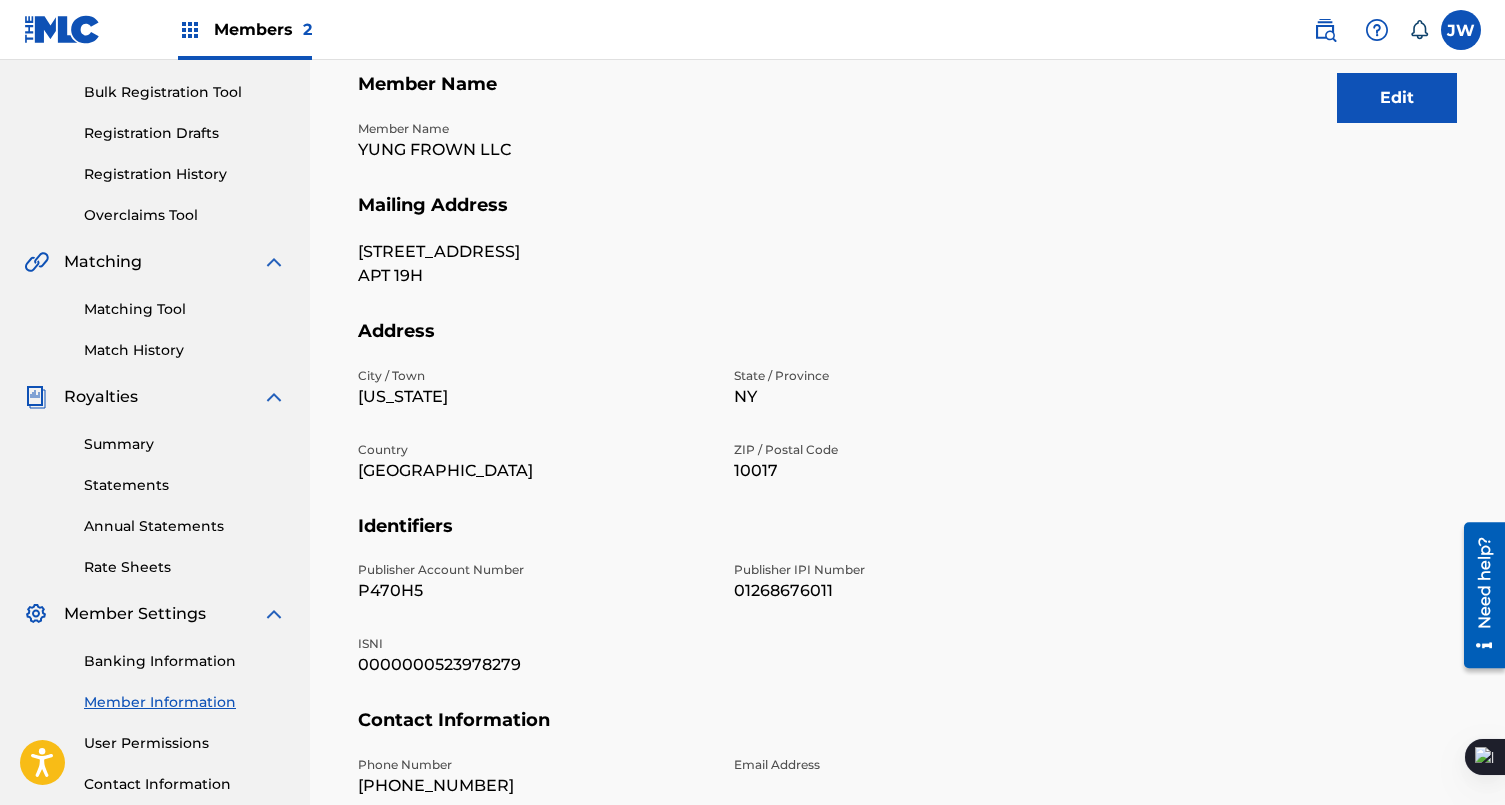 click on "Bulk Registration Tool" at bounding box center [185, 92] 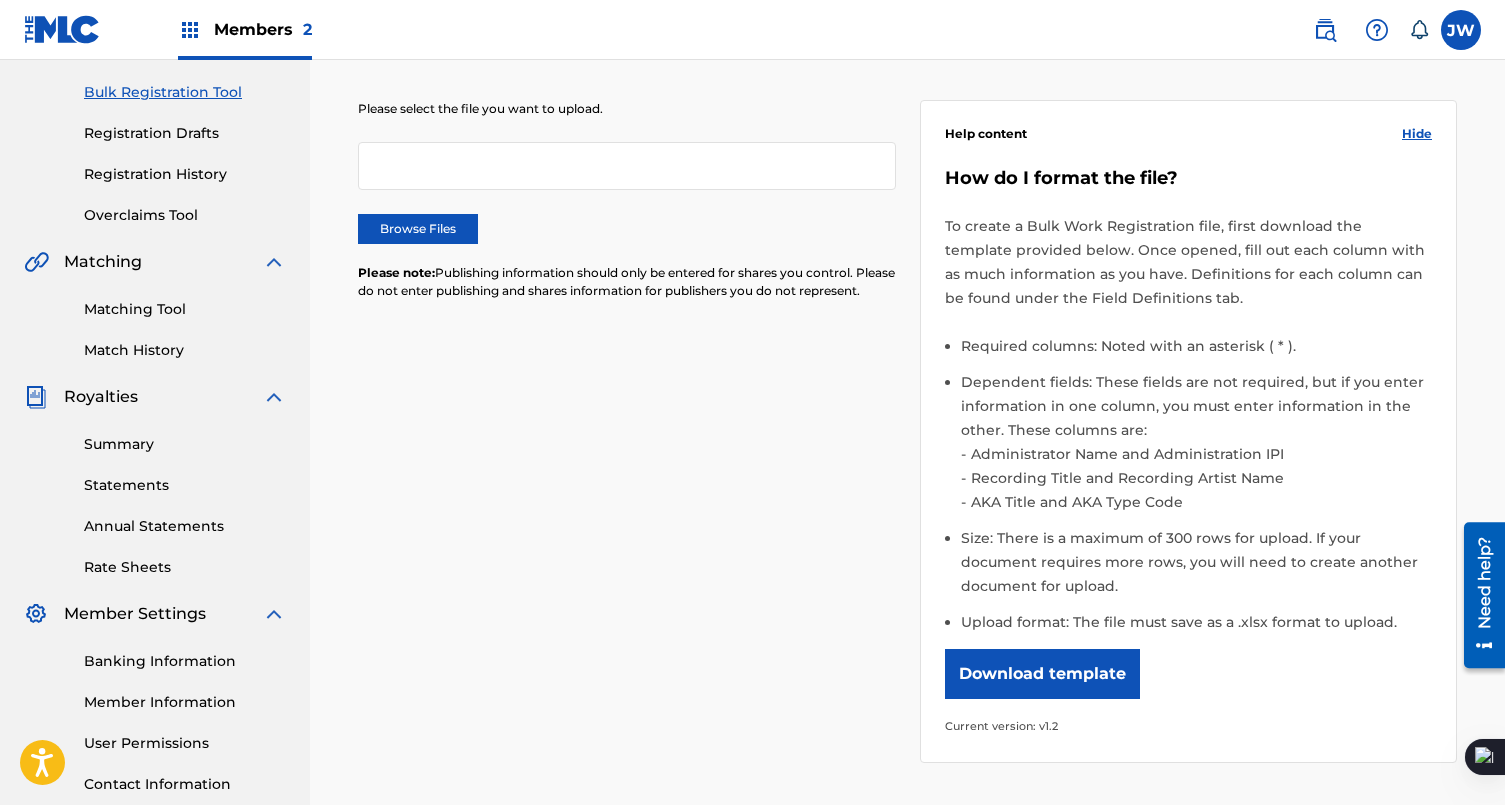 scroll, scrollTop: 0, scrollLeft: 0, axis: both 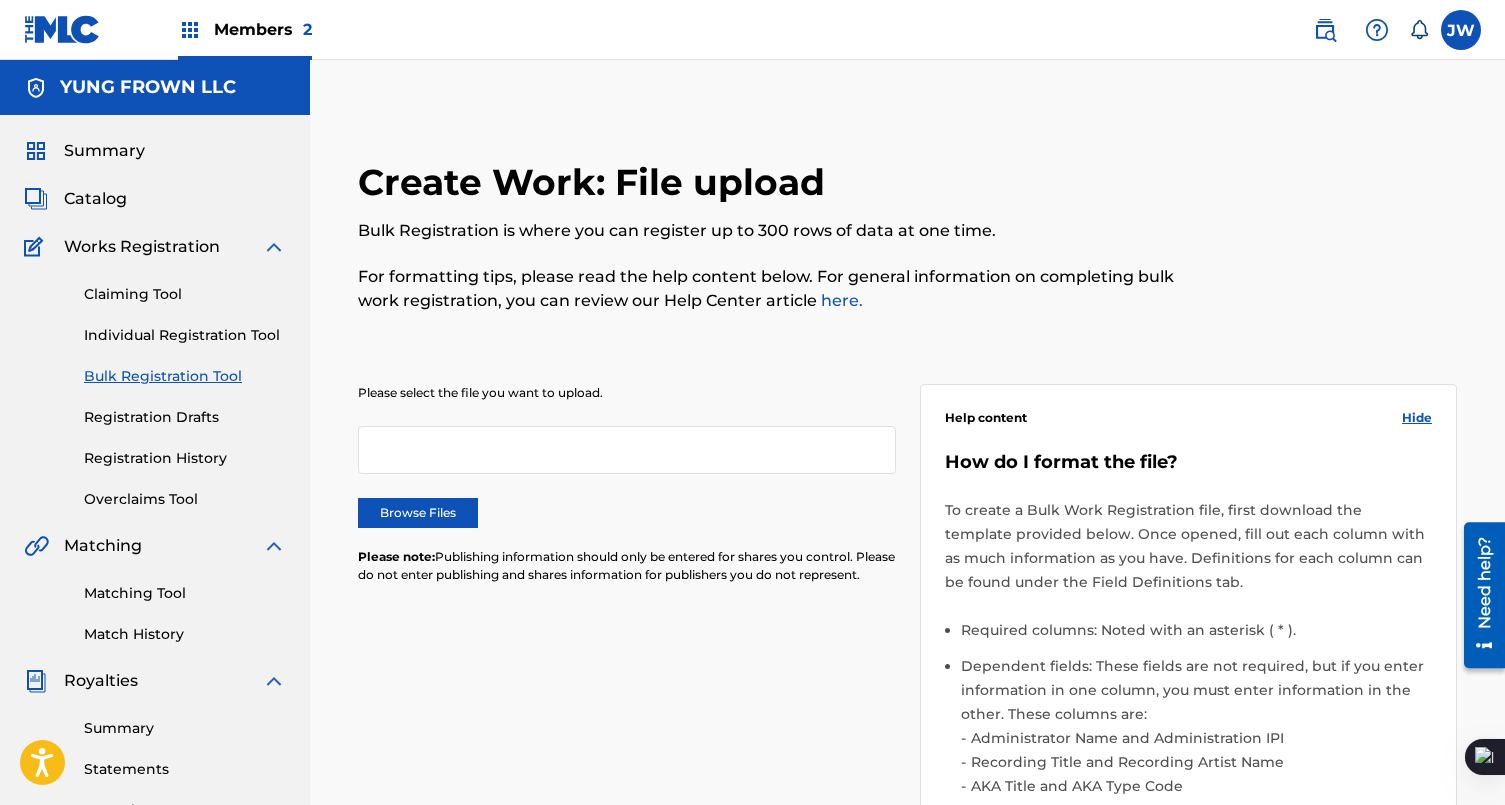 click at bounding box center [627, 450] 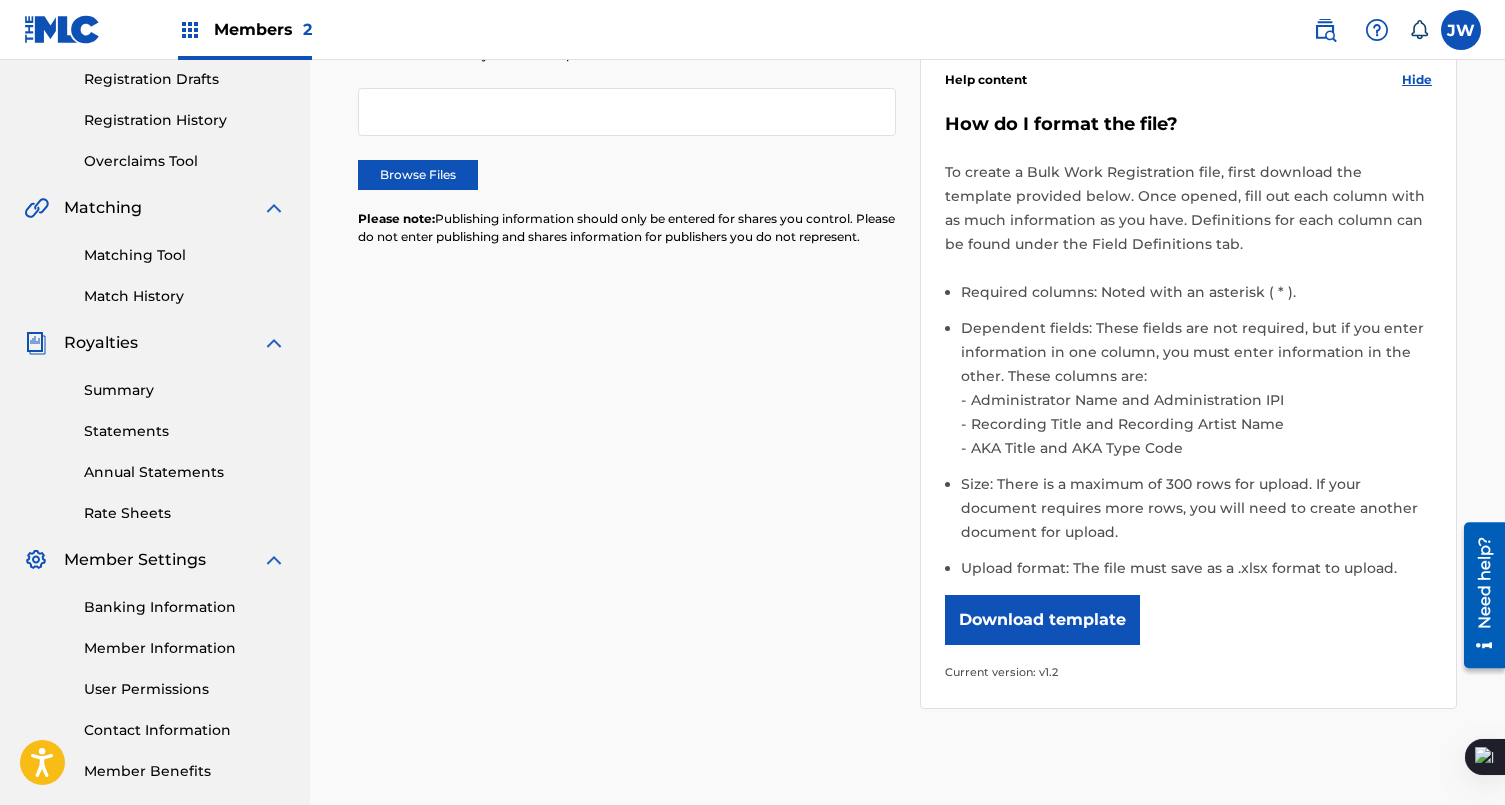 scroll, scrollTop: 364, scrollLeft: 0, axis: vertical 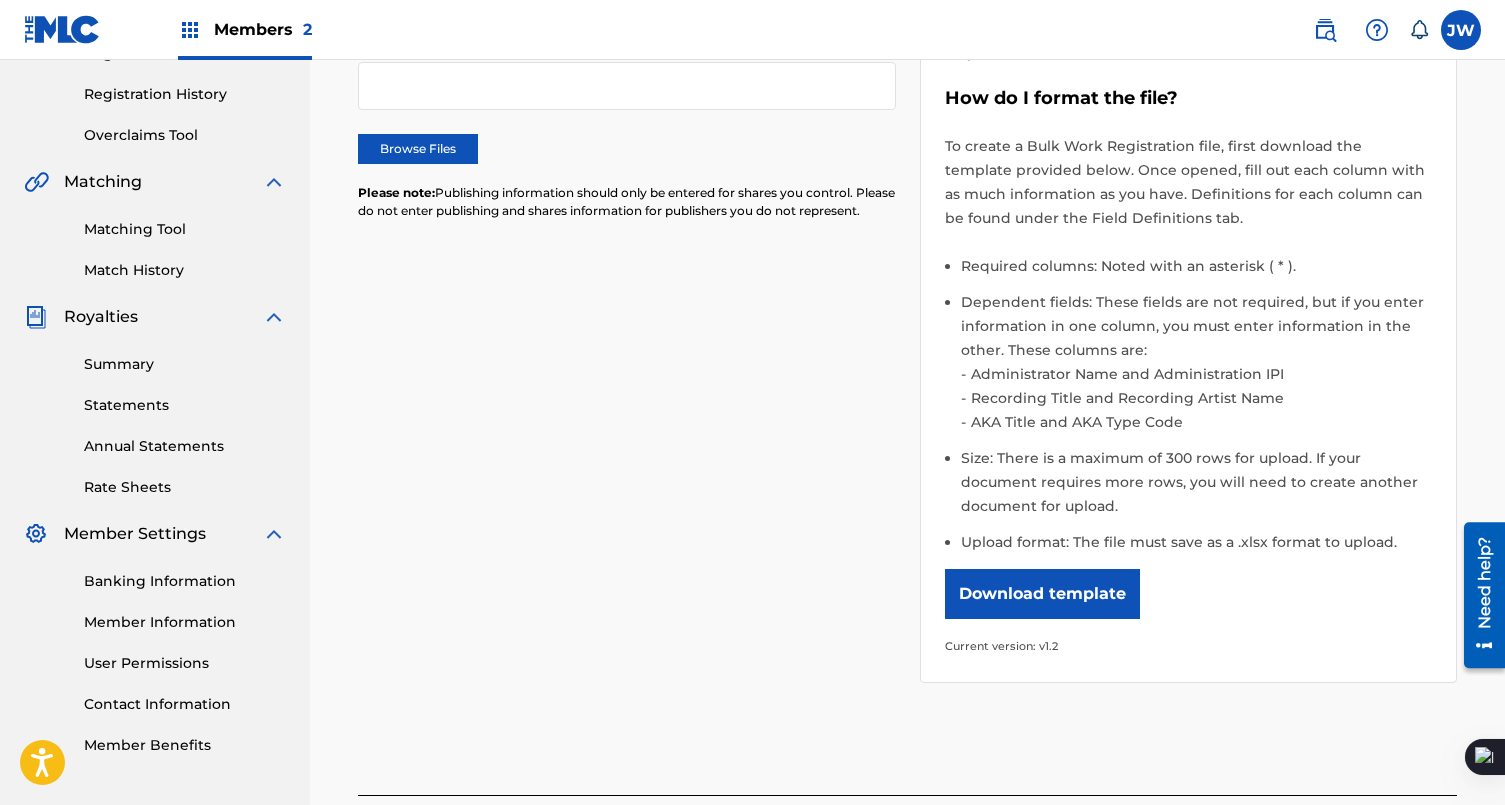 click on "Download template" at bounding box center (1042, 594) 